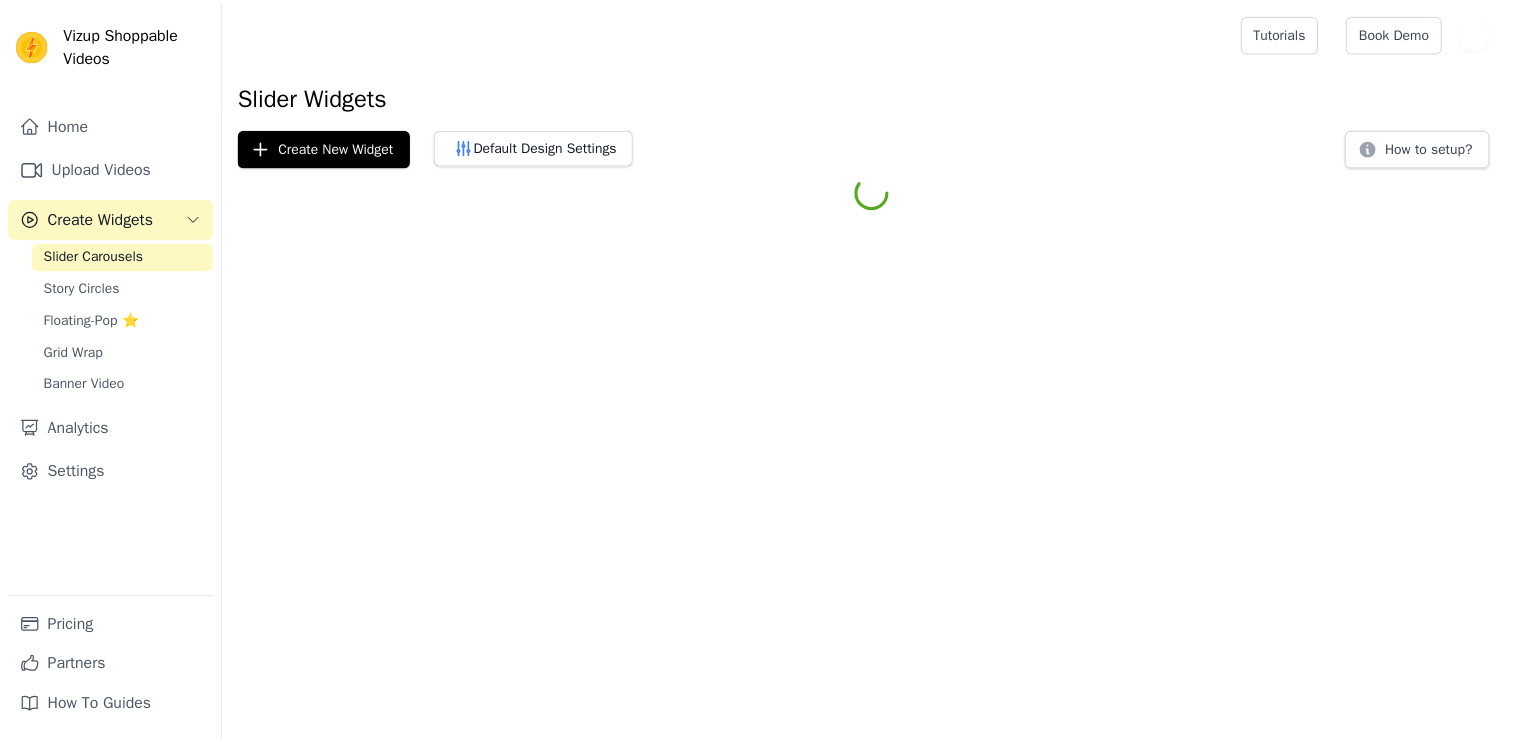 scroll, scrollTop: 0, scrollLeft: 0, axis: both 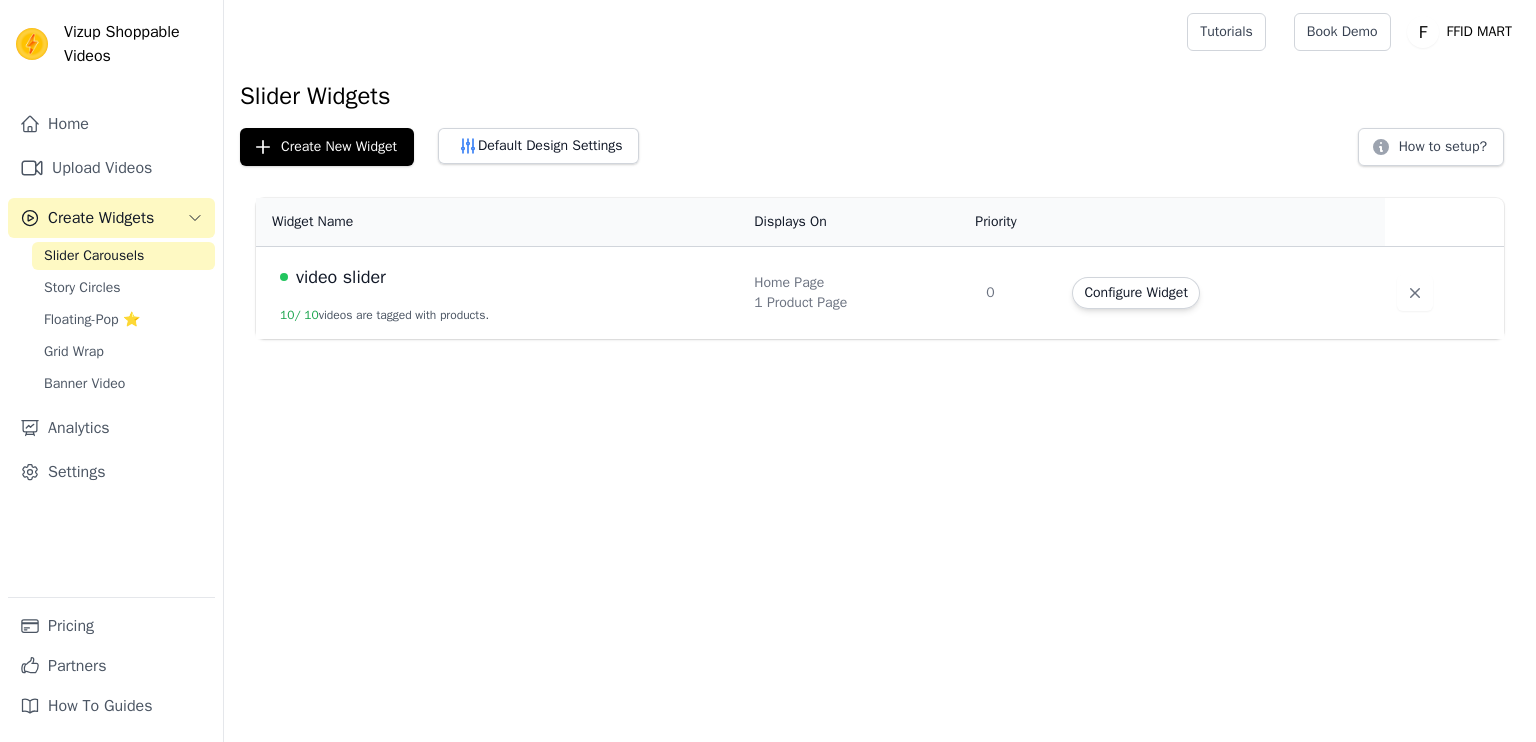 click on "Configure Widget" at bounding box center (1216, 293) 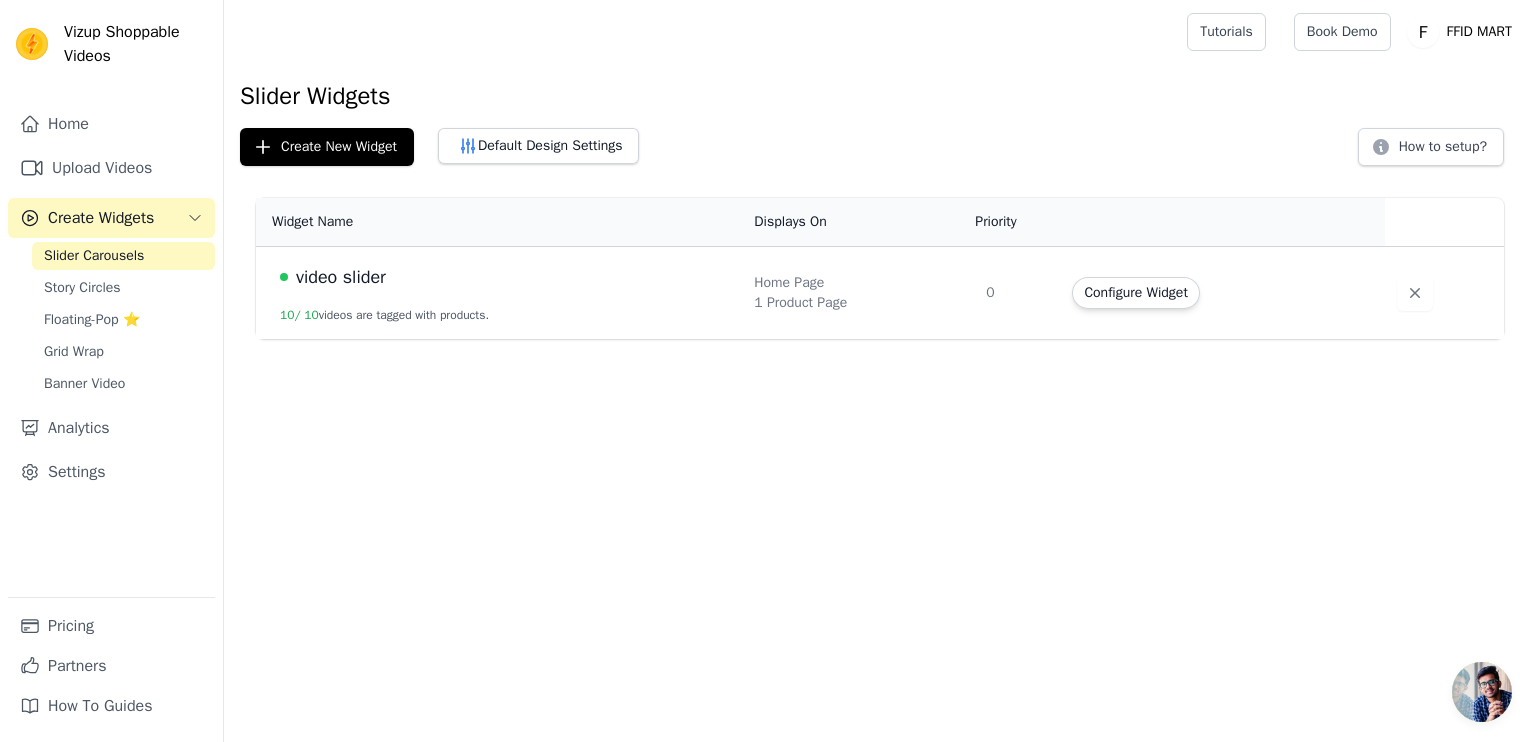 click on "video slider" at bounding box center (505, 277) 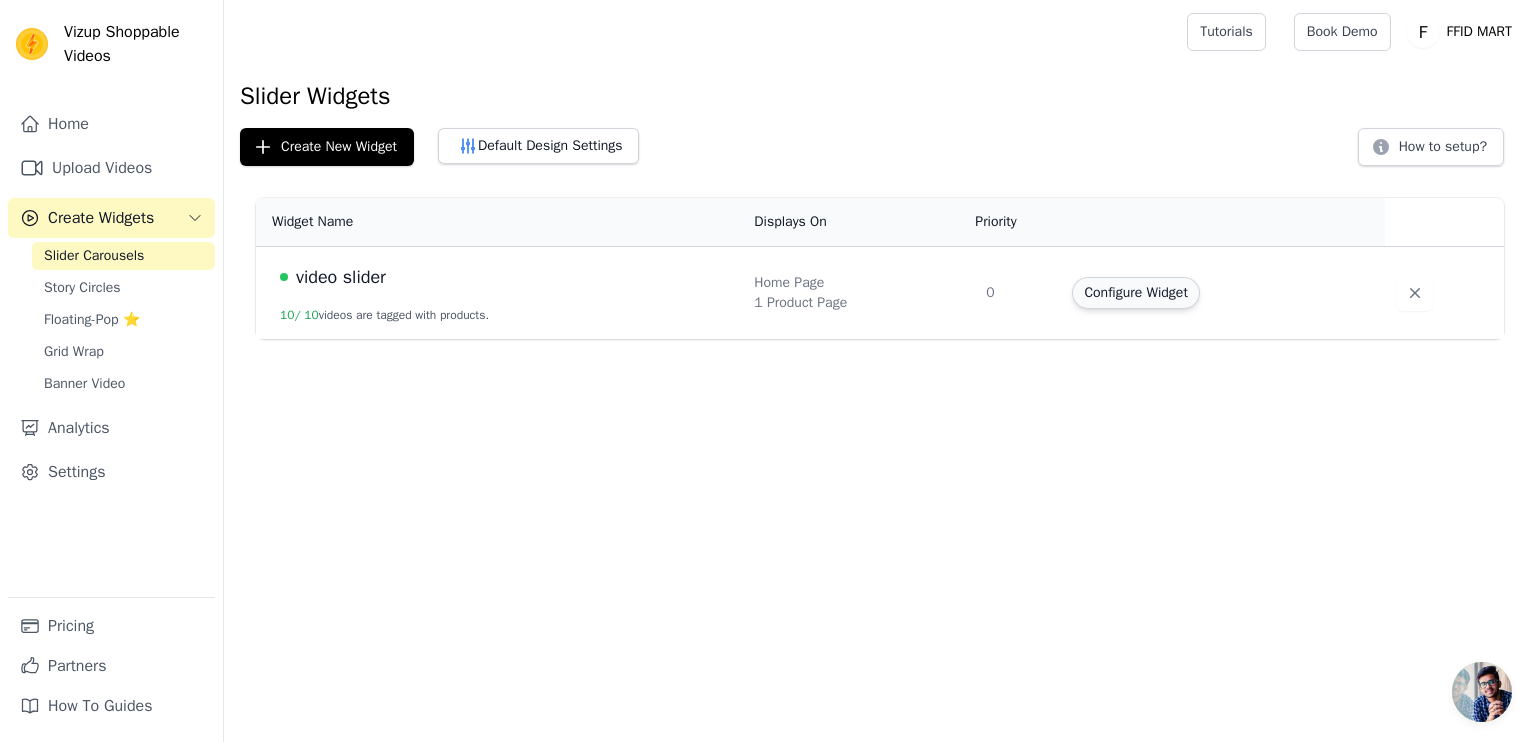 click on "Configure Widget" at bounding box center (1135, 293) 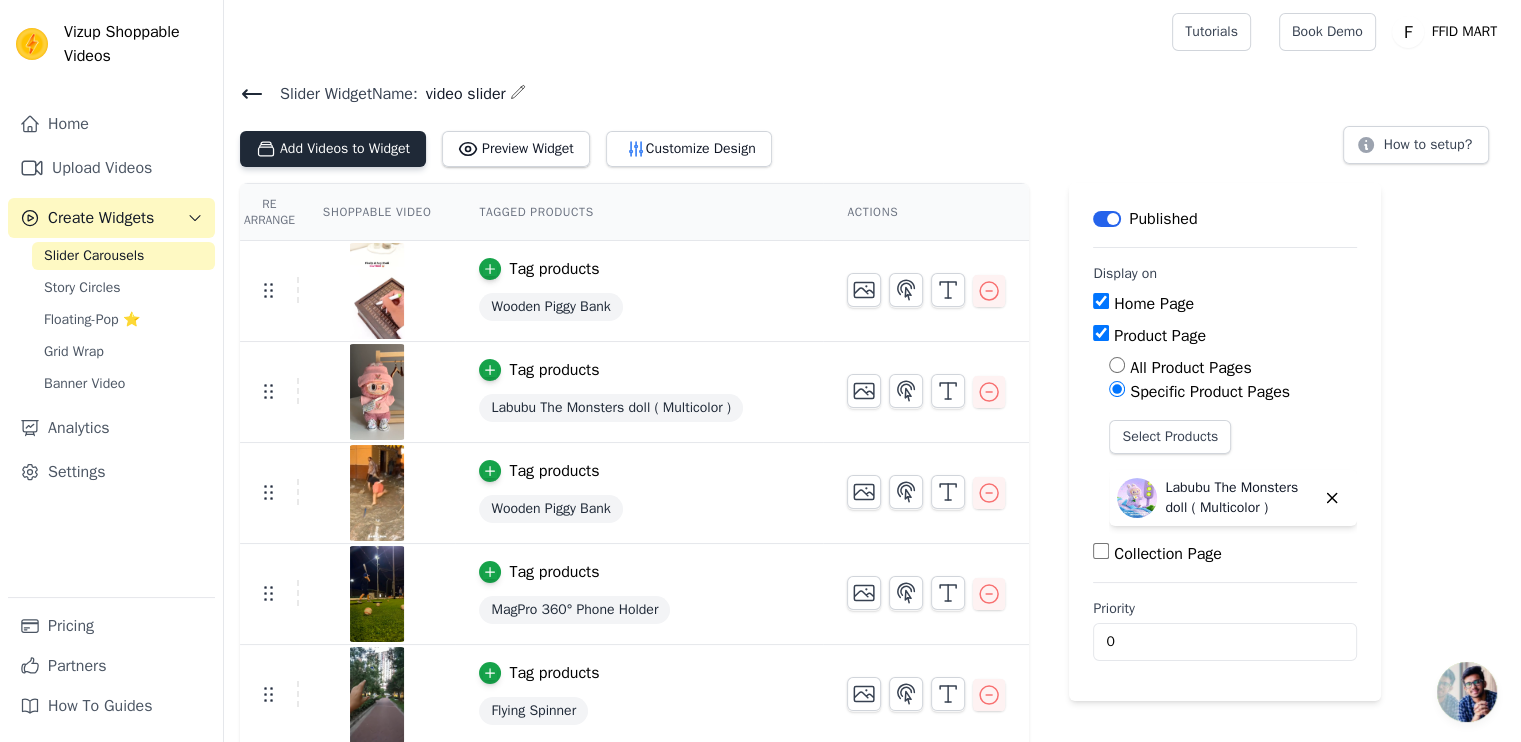 click on "Add Videos to Widget" at bounding box center (333, 149) 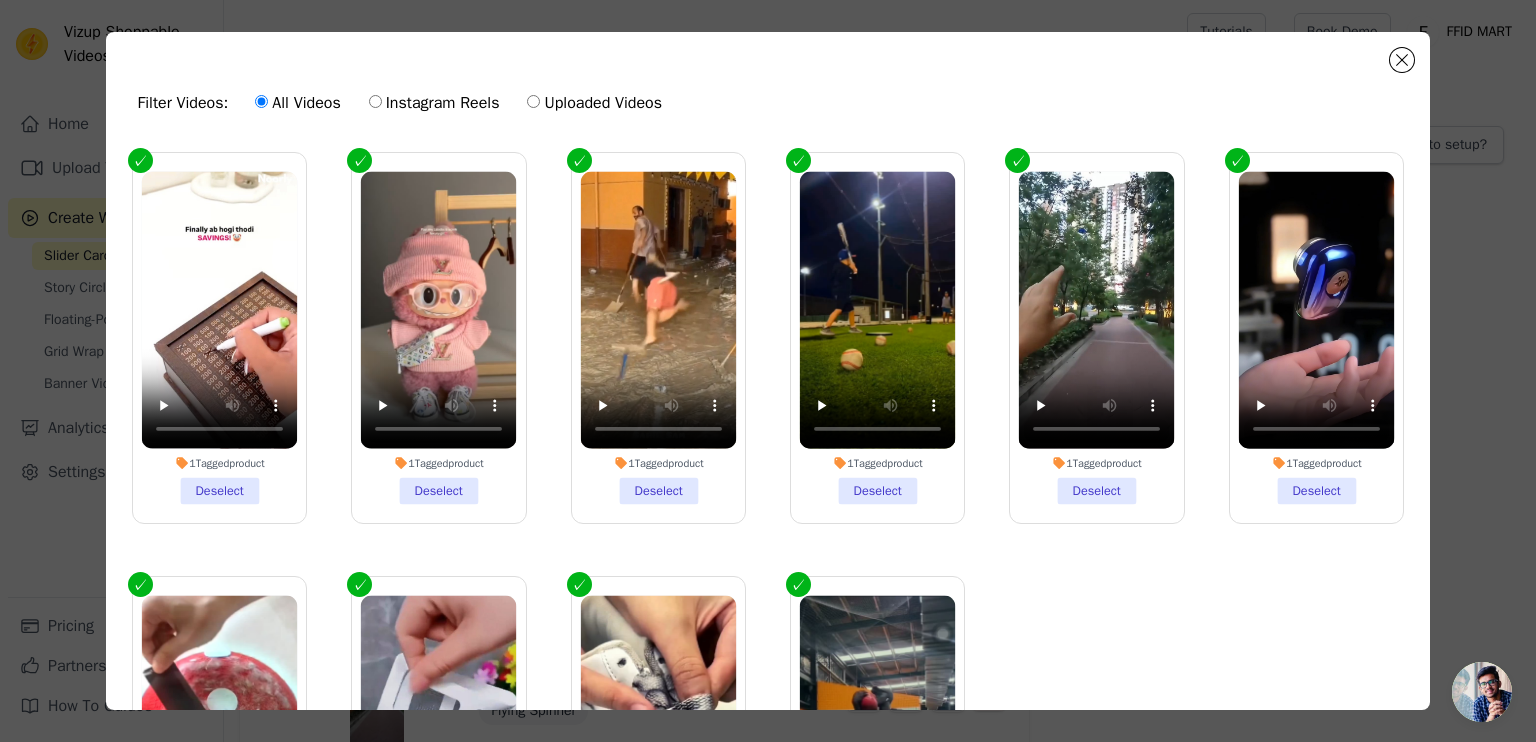 click on "Uploaded Videos" at bounding box center [594, 103] 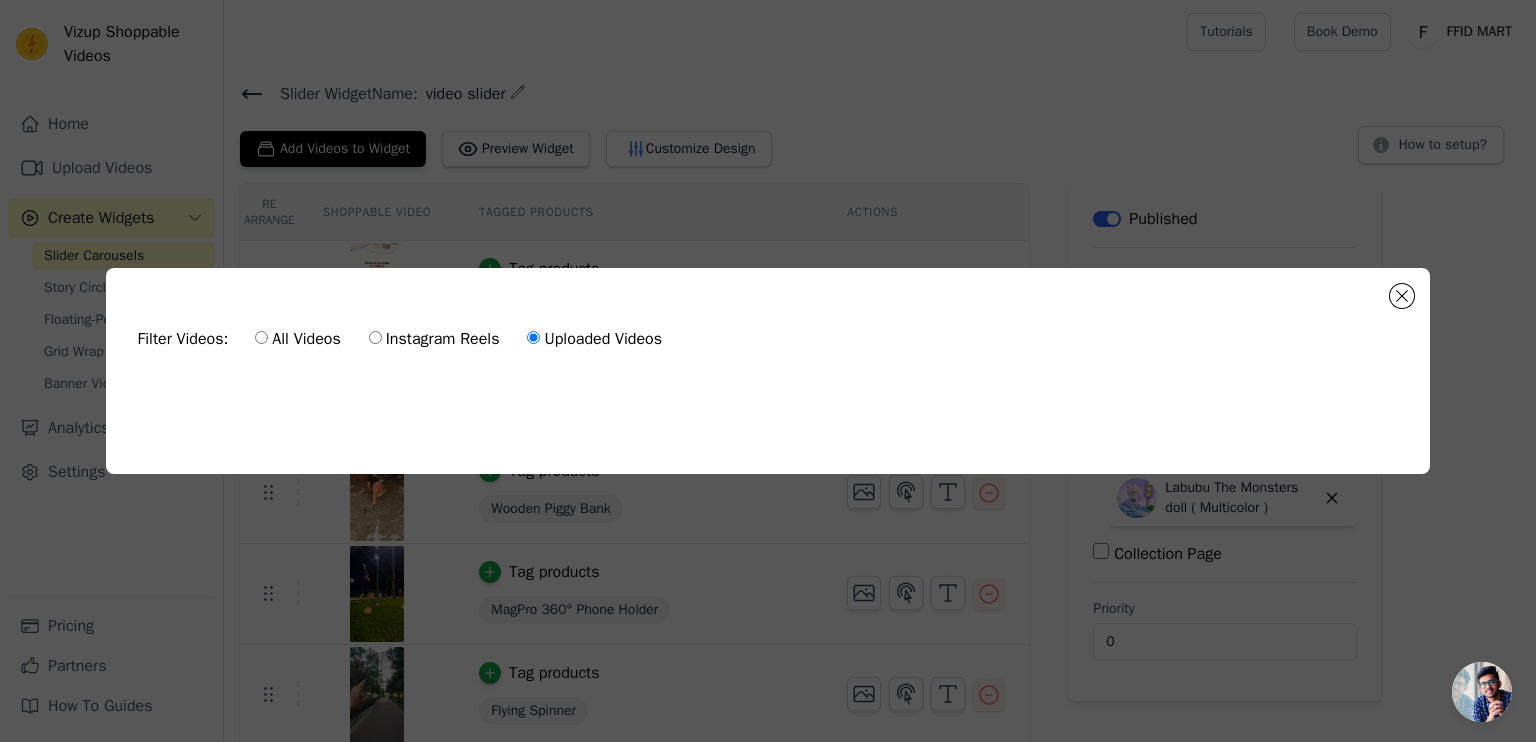 click at bounding box center [768, 394] 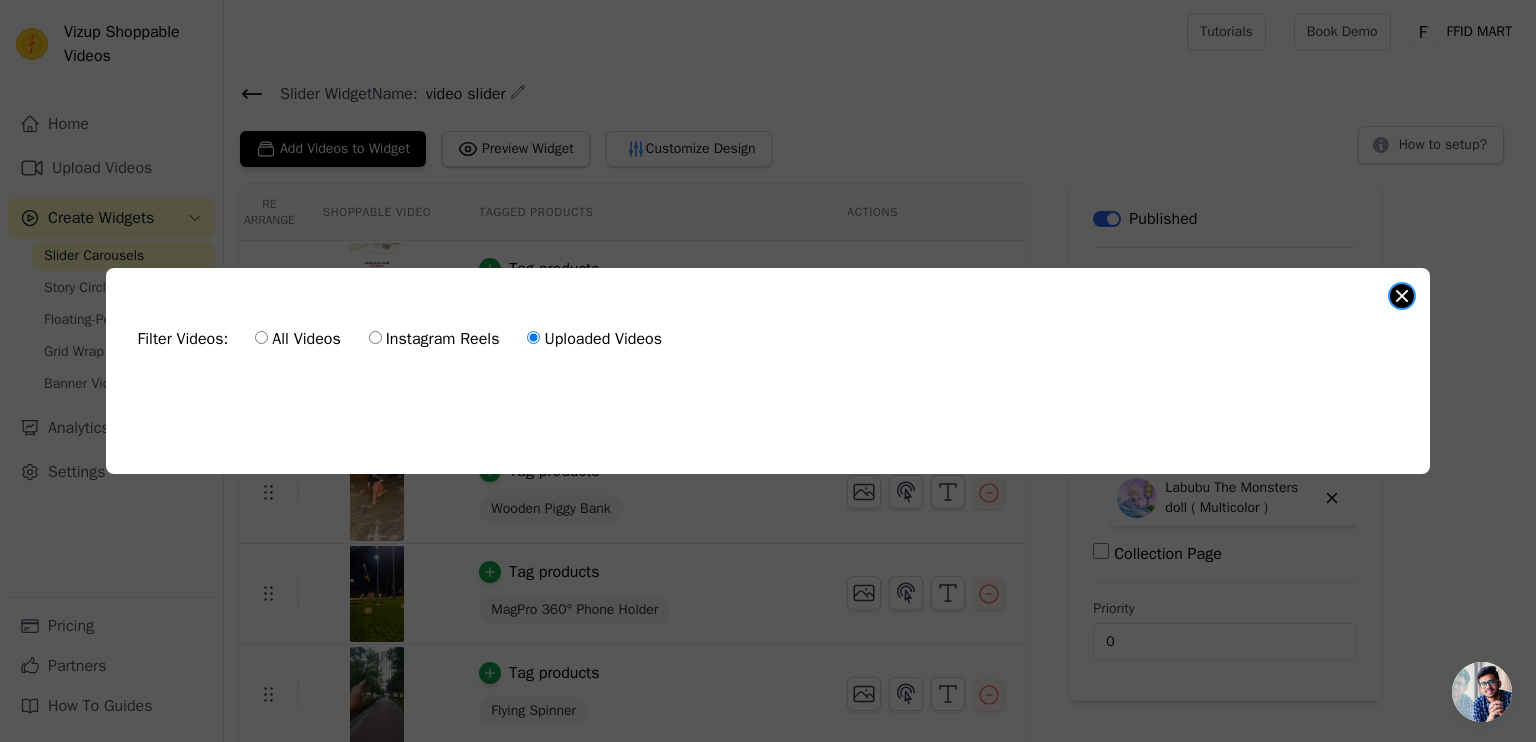click at bounding box center (1402, 296) 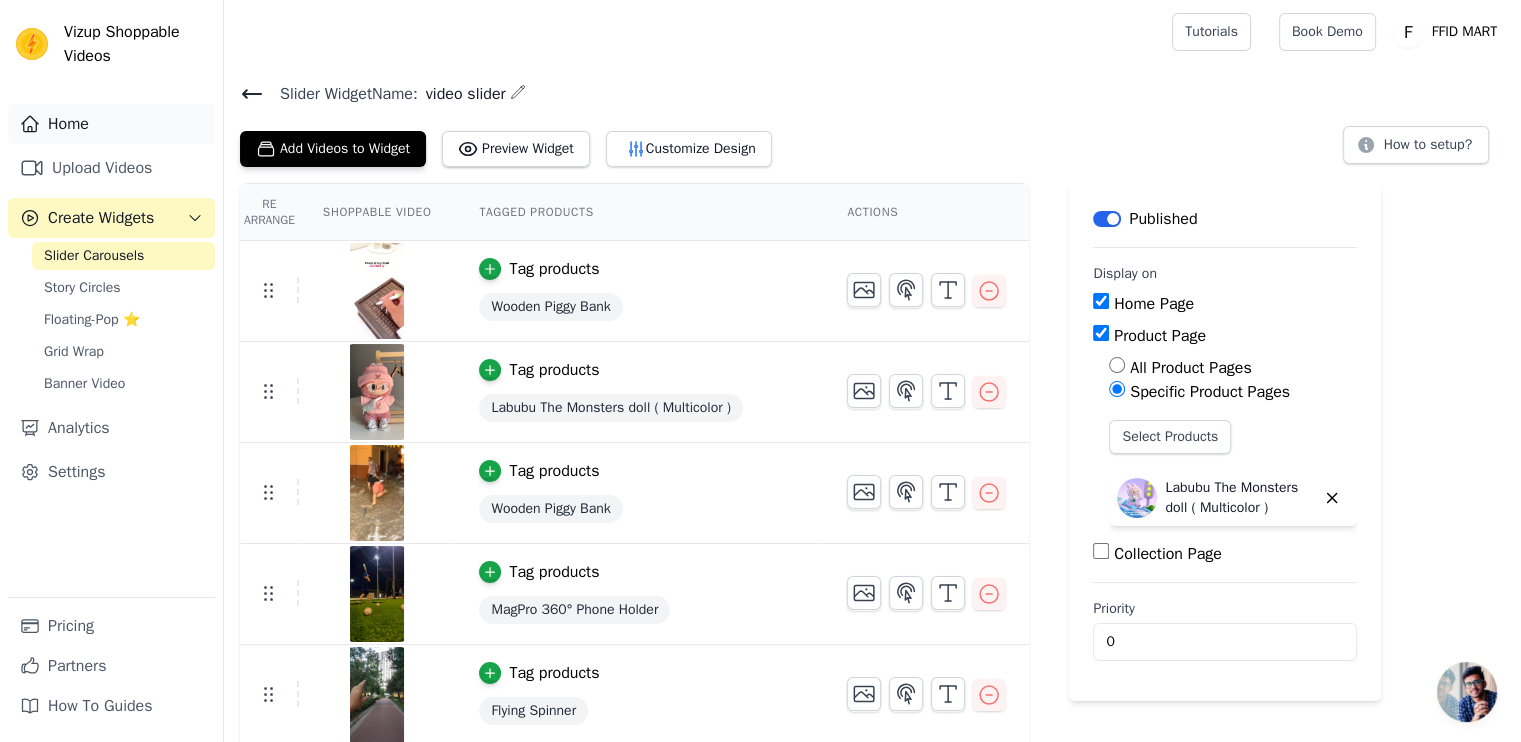 click on "Home" at bounding box center [111, 124] 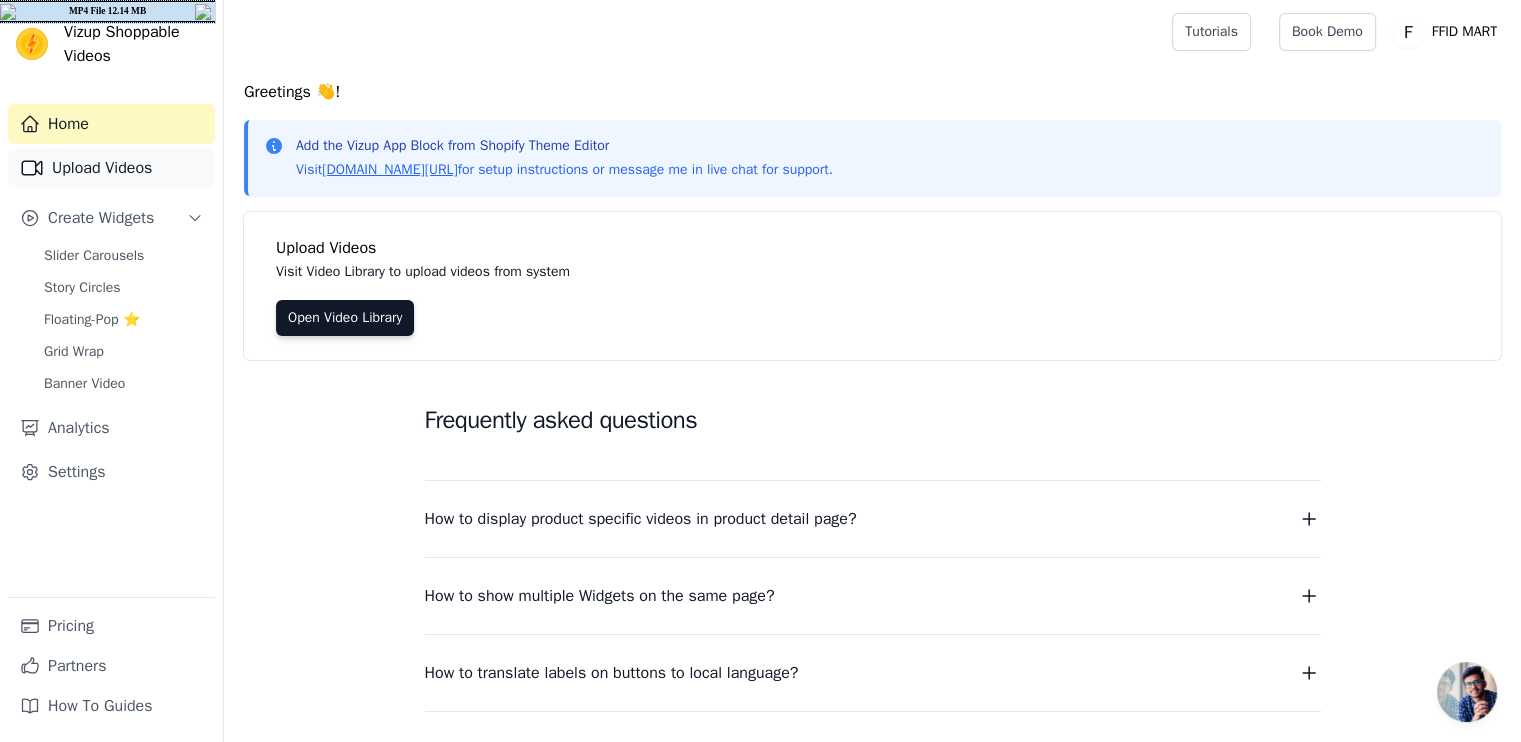 click on "Upload Videos" at bounding box center (111, 168) 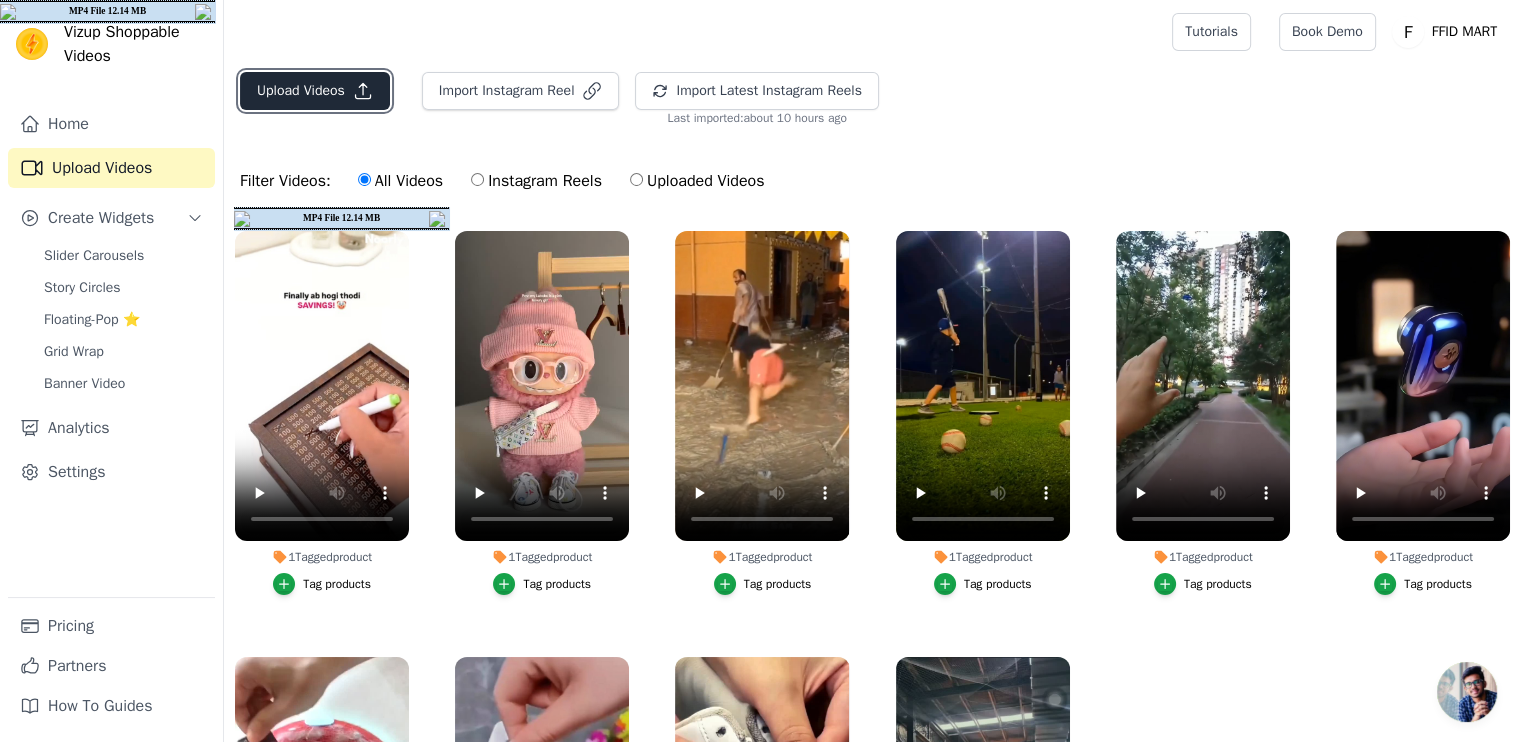 click on "Upload Videos" at bounding box center [315, 91] 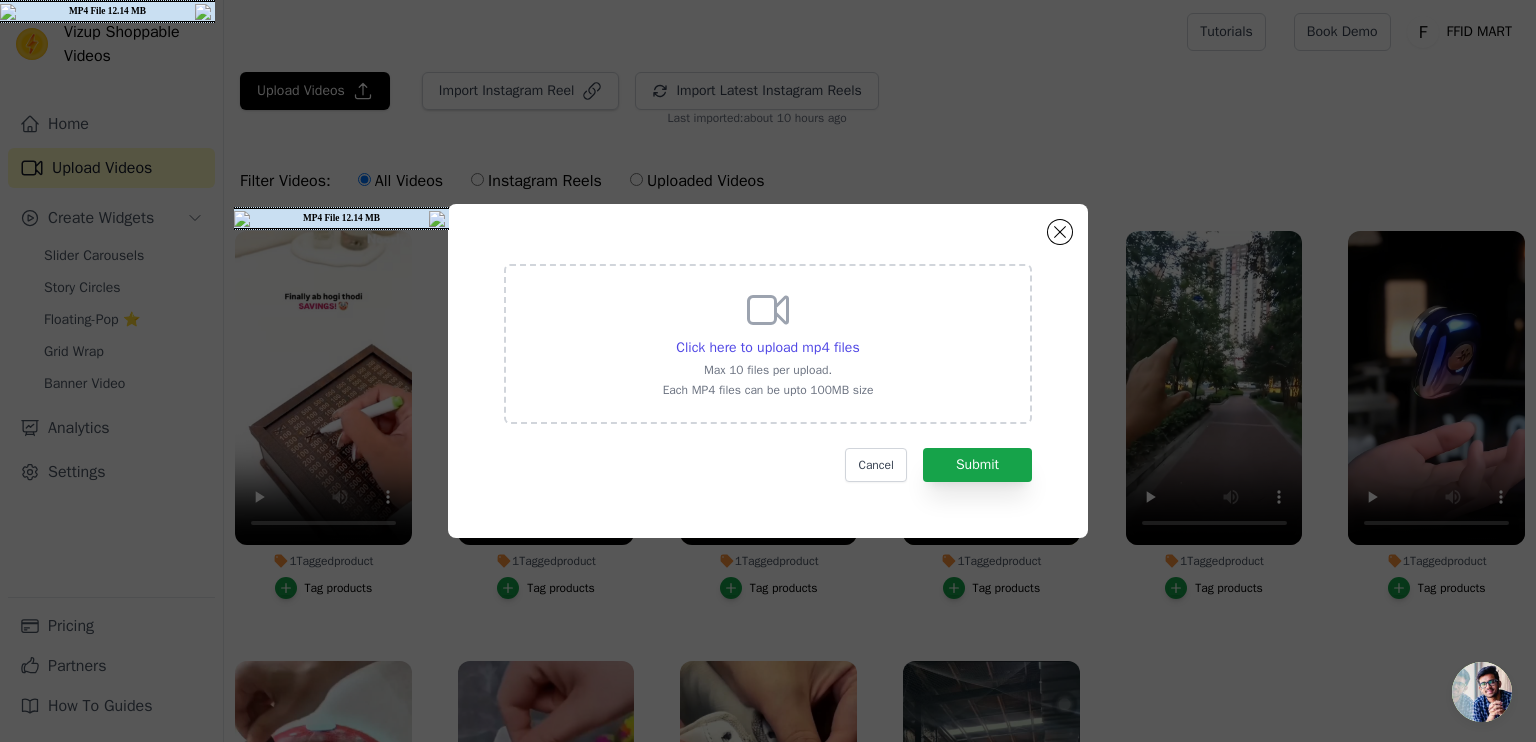 click on "Max 10 files per upload." at bounding box center [768, 370] 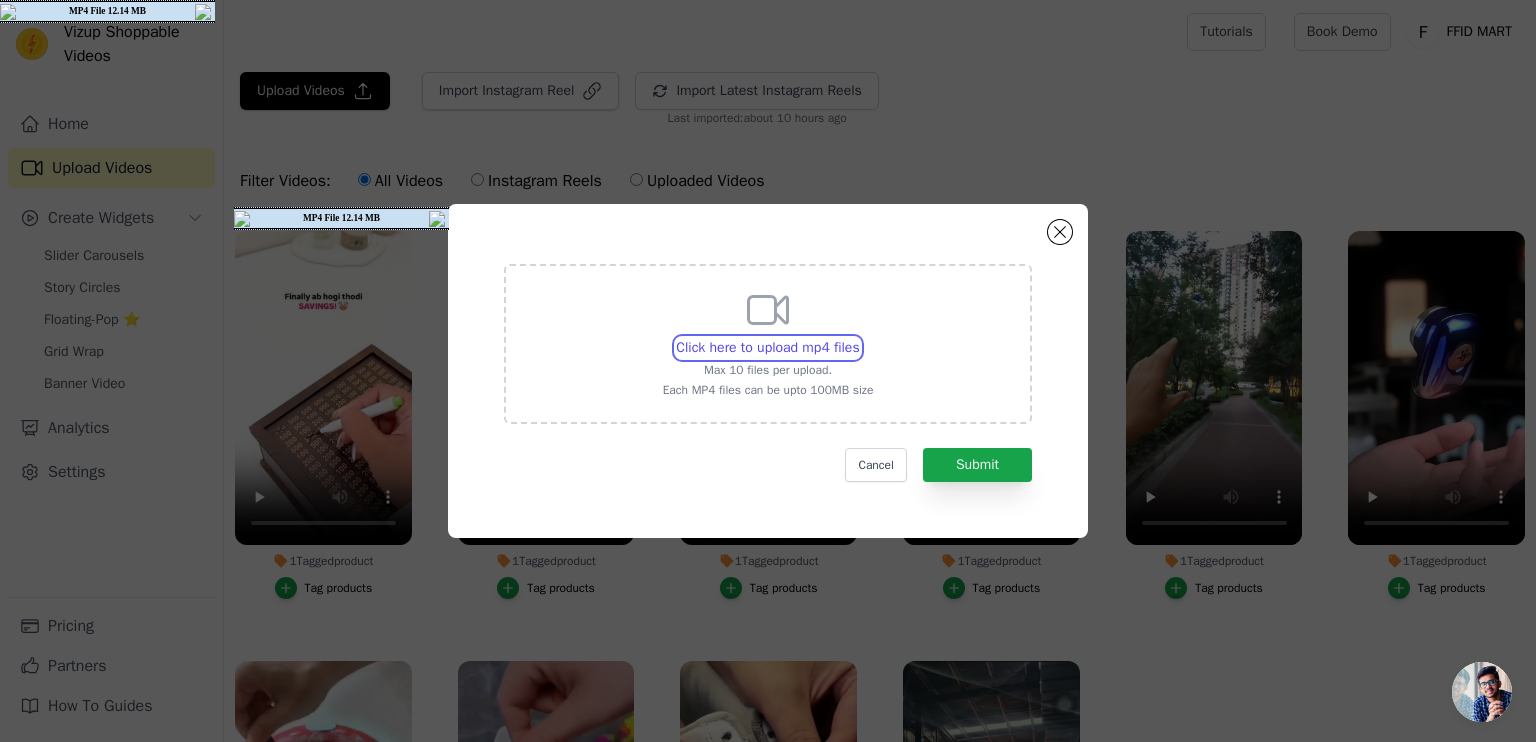 click on "Click here to upload mp4 files     Max 10 files per upload.   Each MP4 files can be upto 100MB size" at bounding box center [859, 337] 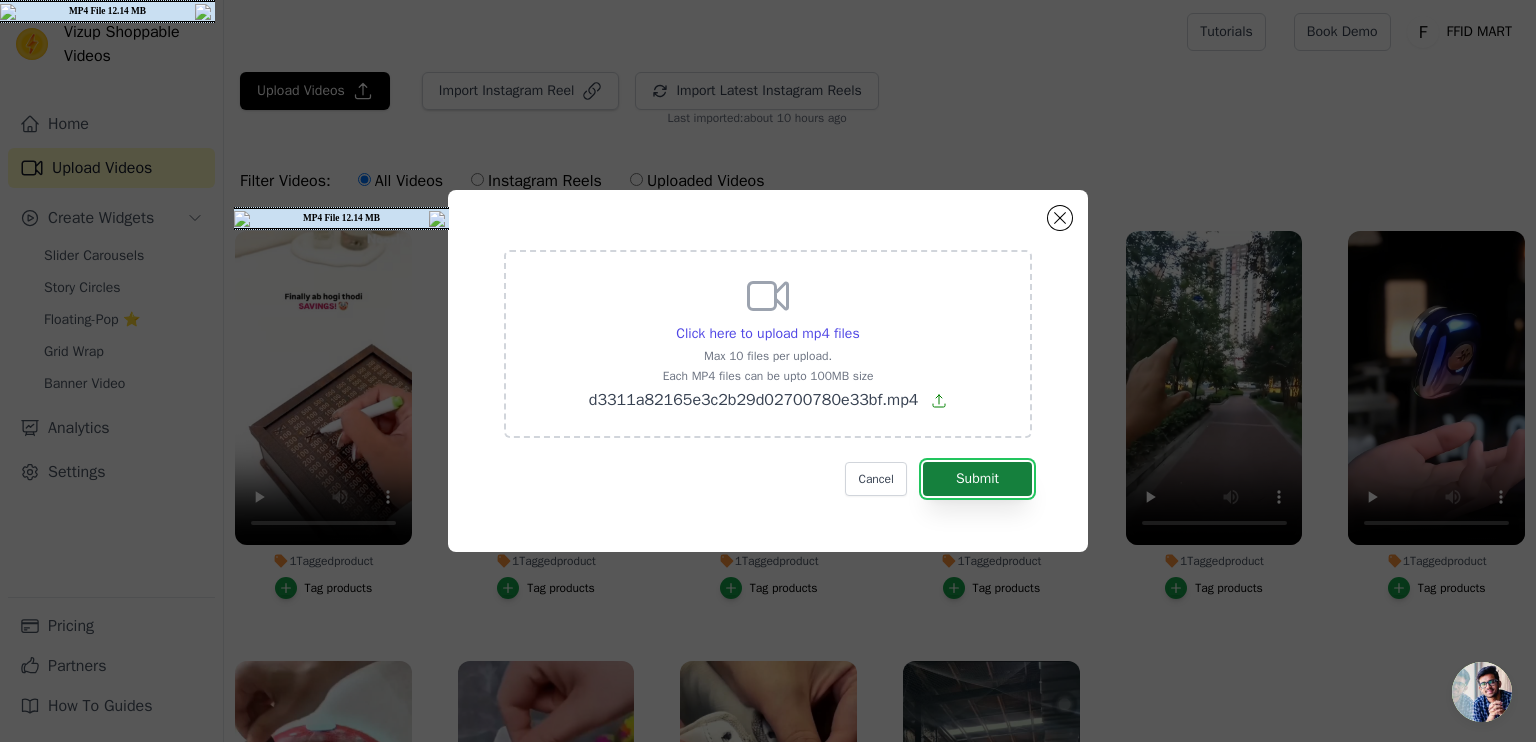 click on "Submit" at bounding box center [977, 479] 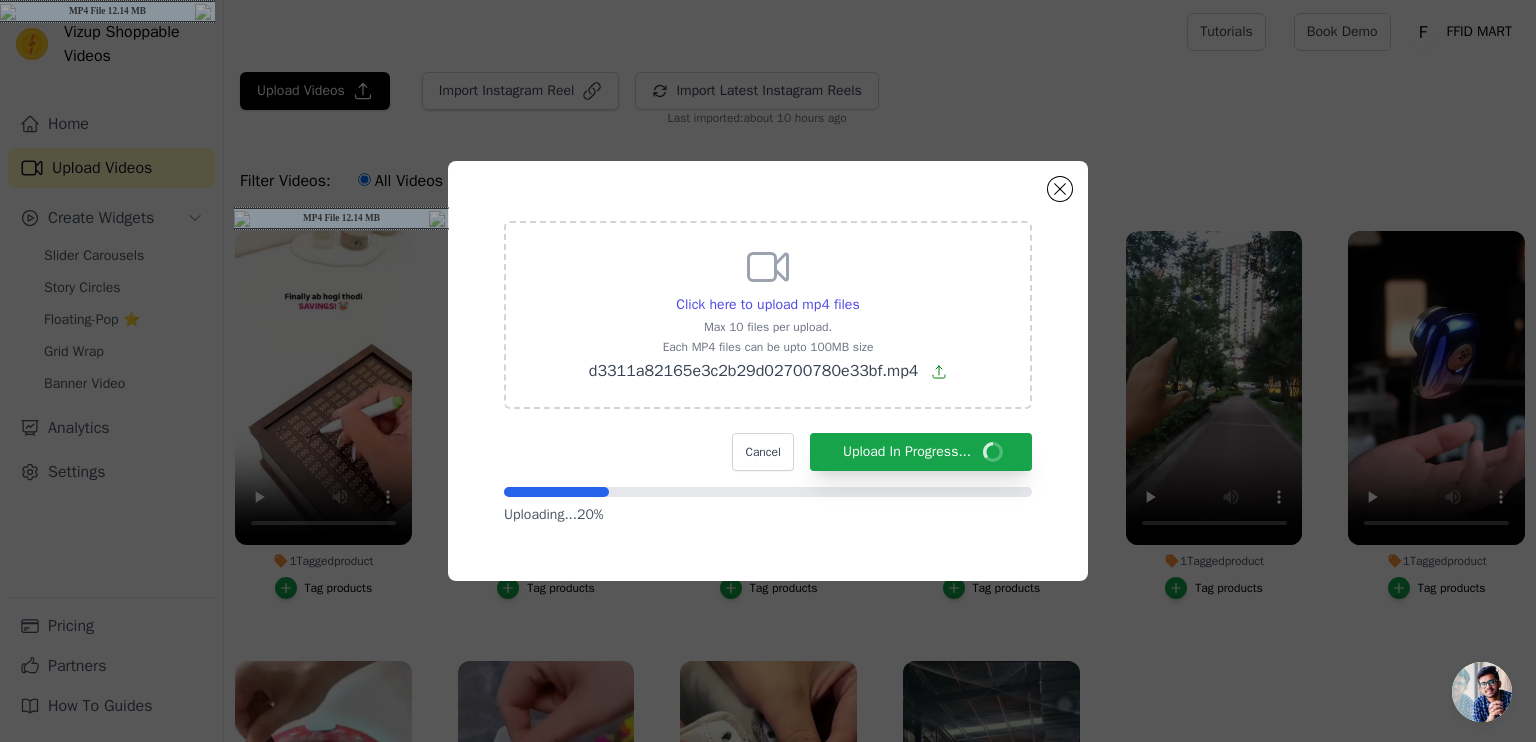click on "Click here to upload mp4 files     Max 10 files per upload.   Each MP4 files can be upto 100MB size   d3311a82165e3c2b29d02700780e33bf.mp4       Cancel   Upload In Progress...       Uploading...  20 %" at bounding box center [768, 371] 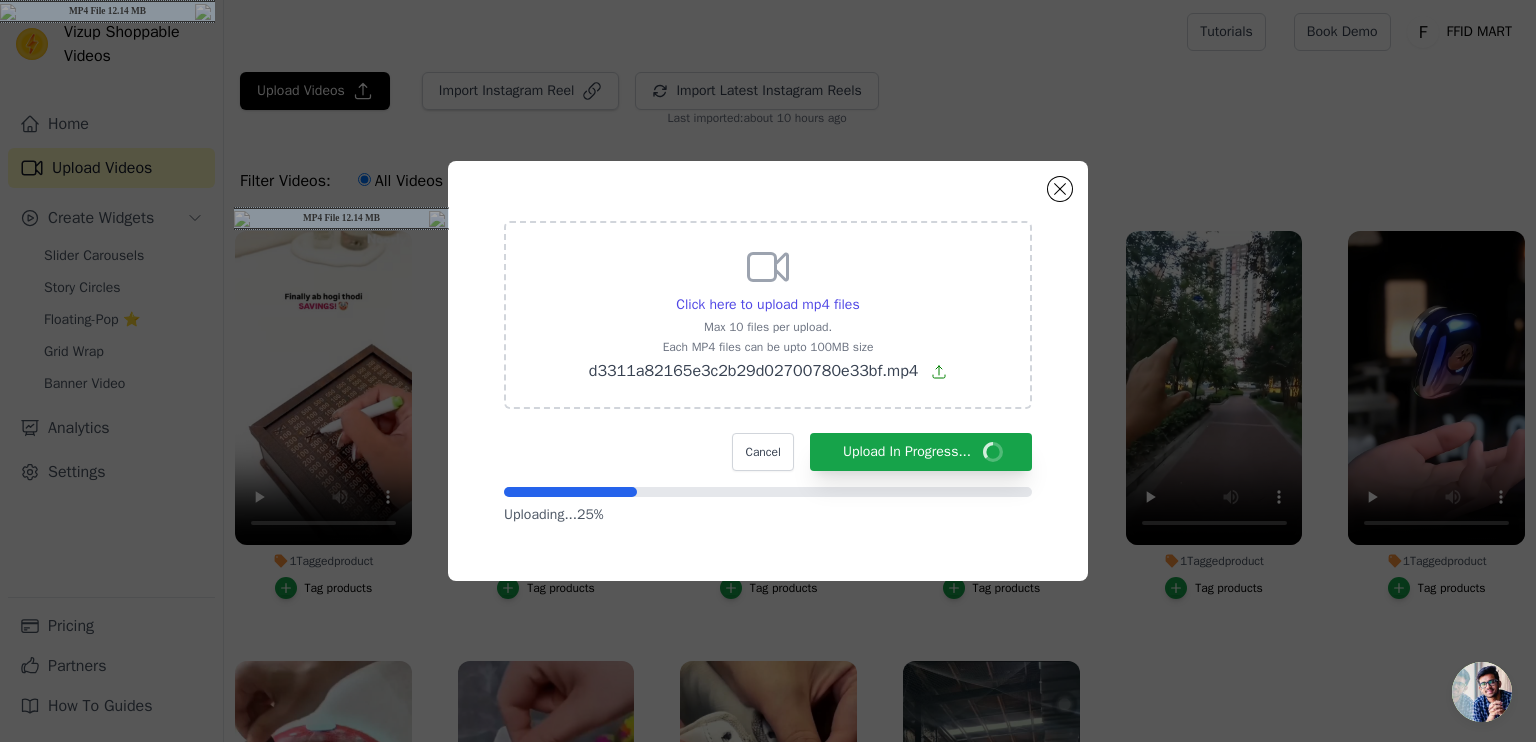 click on "Click here to upload mp4 files     Max 10 files per upload.   Each MP4 files can be upto 100MB size   d3311a82165e3c2b29d02700780e33bf.mp4       Cancel   Upload In Progress...       Uploading...  25 %" at bounding box center (768, 371) 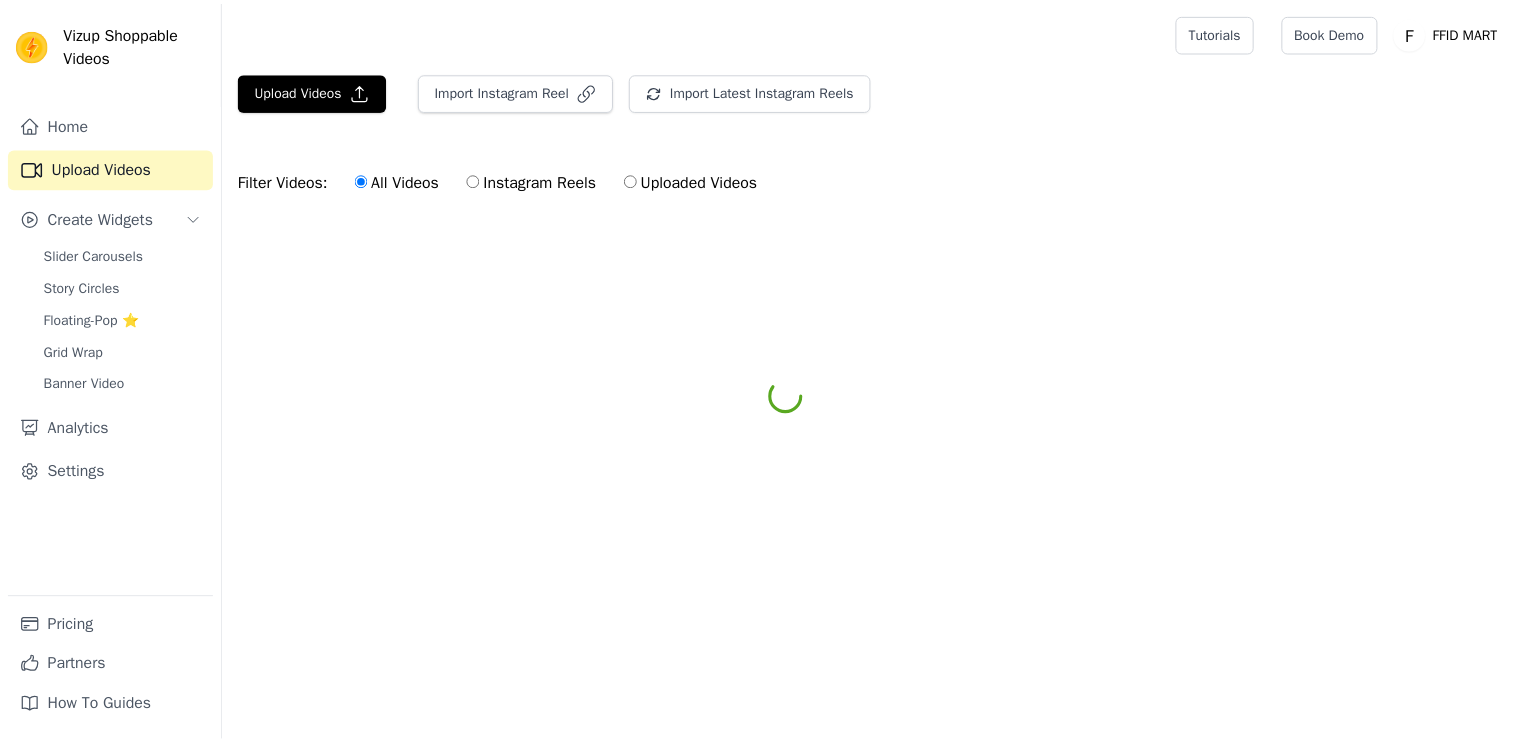 scroll, scrollTop: 0, scrollLeft: 0, axis: both 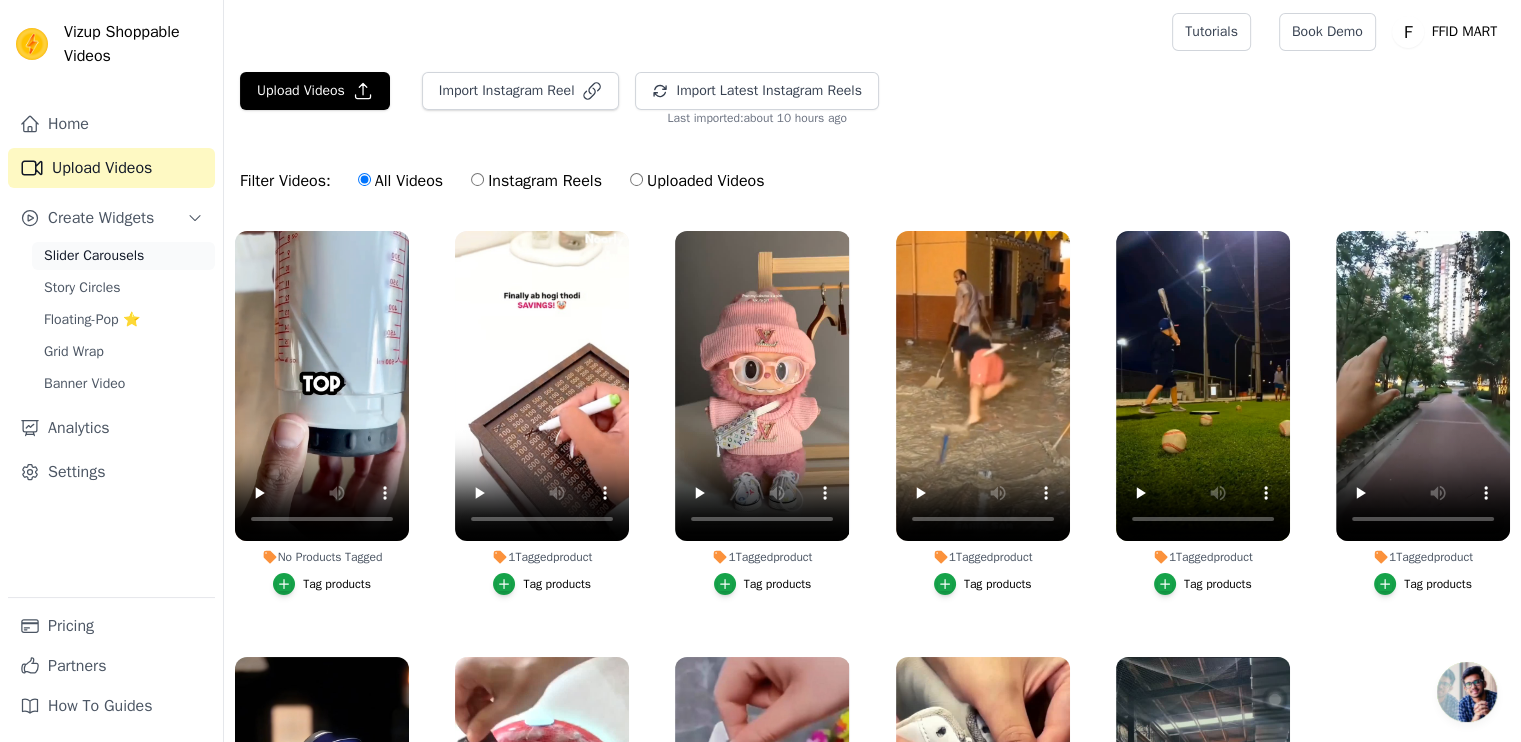 click on "Slider Carousels" at bounding box center (94, 256) 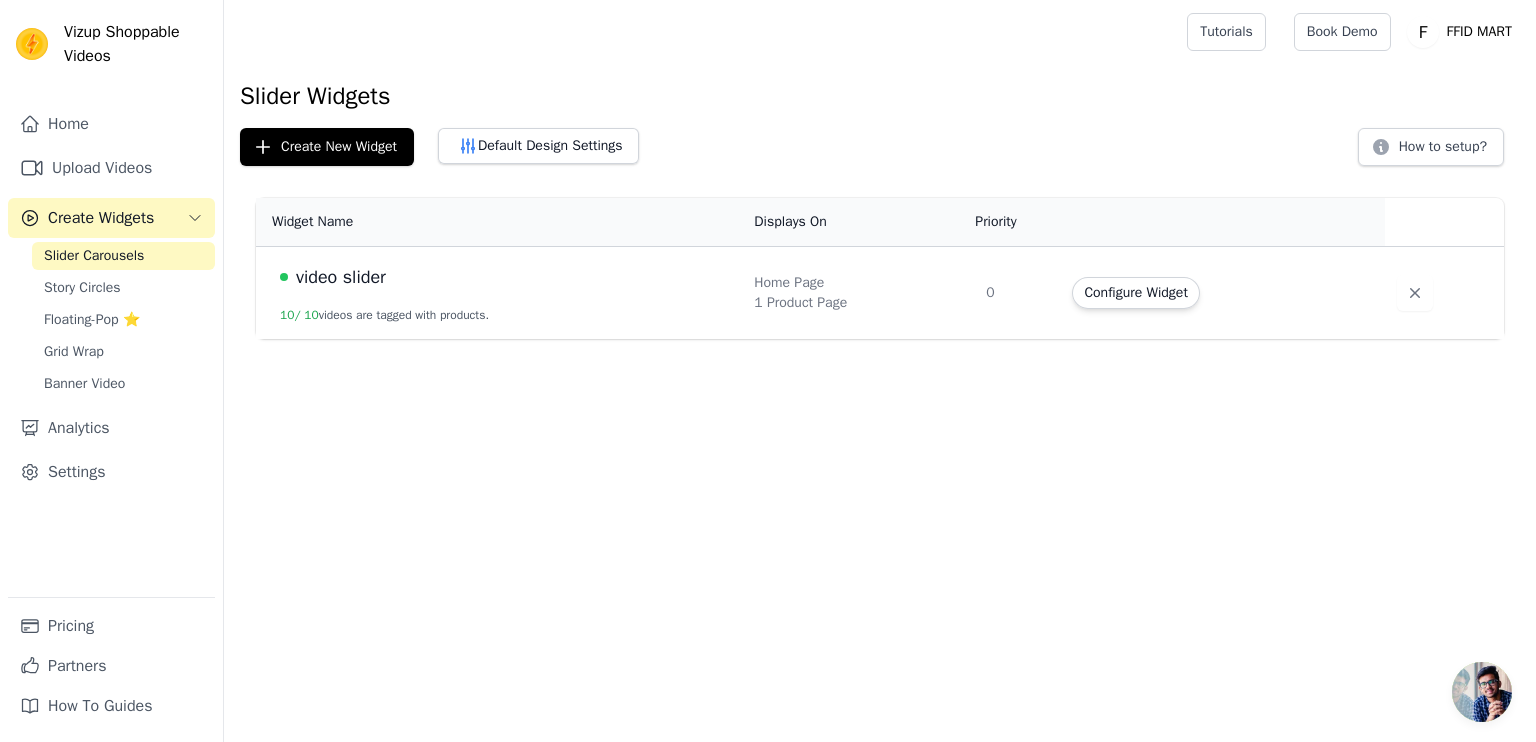 drag, startPoint x: 568, startPoint y: 259, endPoint x: 576, endPoint y: 270, distance: 13.601471 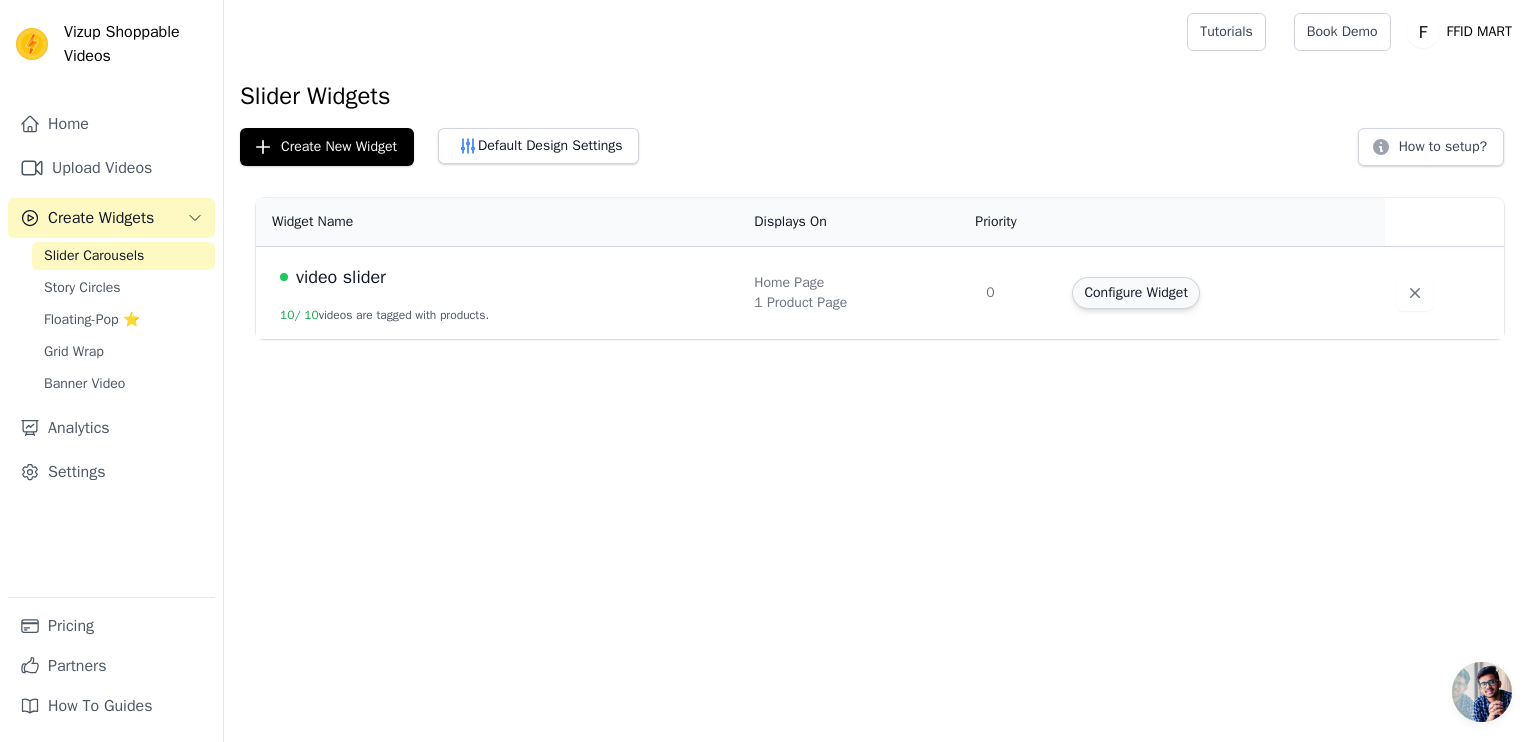 click on "Configure Widget" at bounding box center [1135, 293] 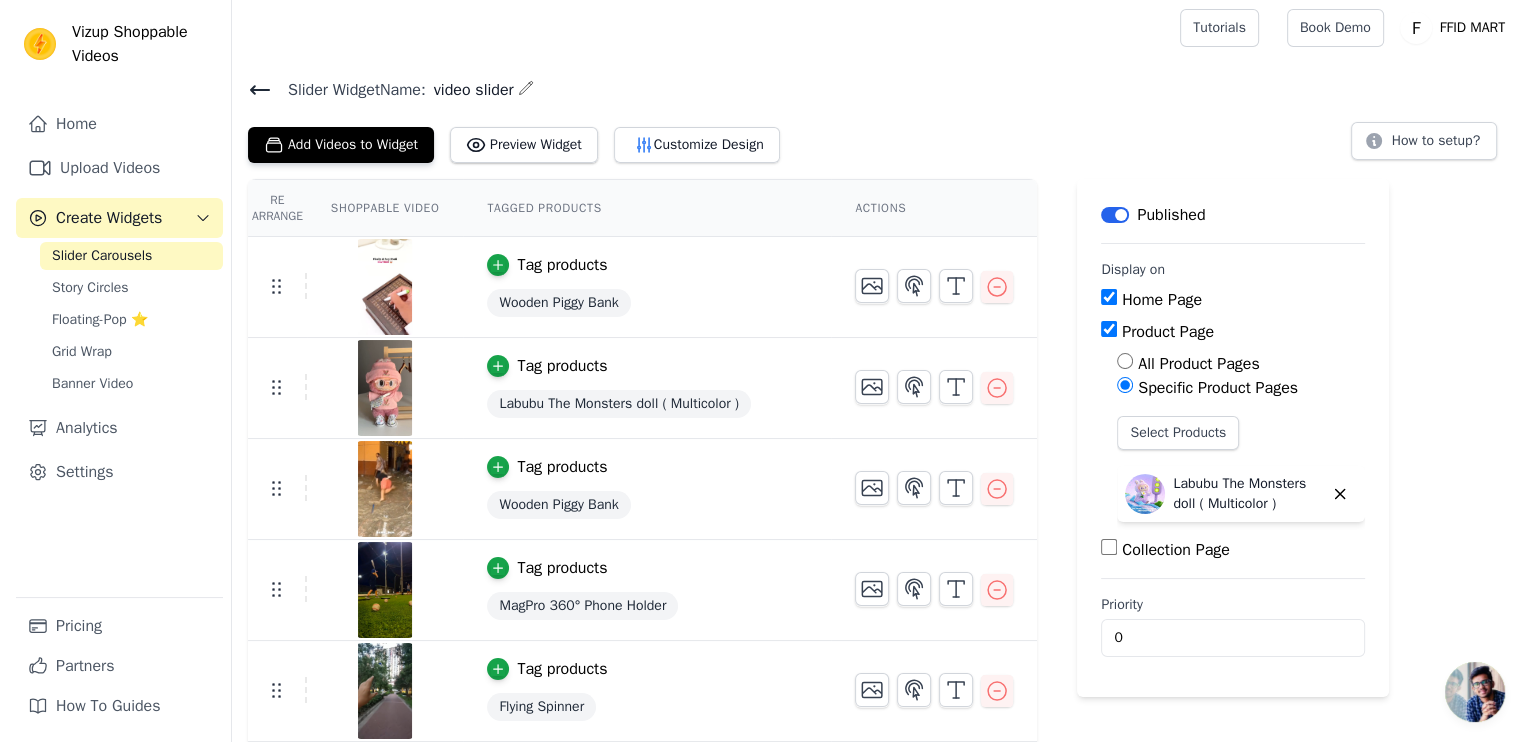 scroll, scrollTop: 0, scrollLeft: 0, axis: both 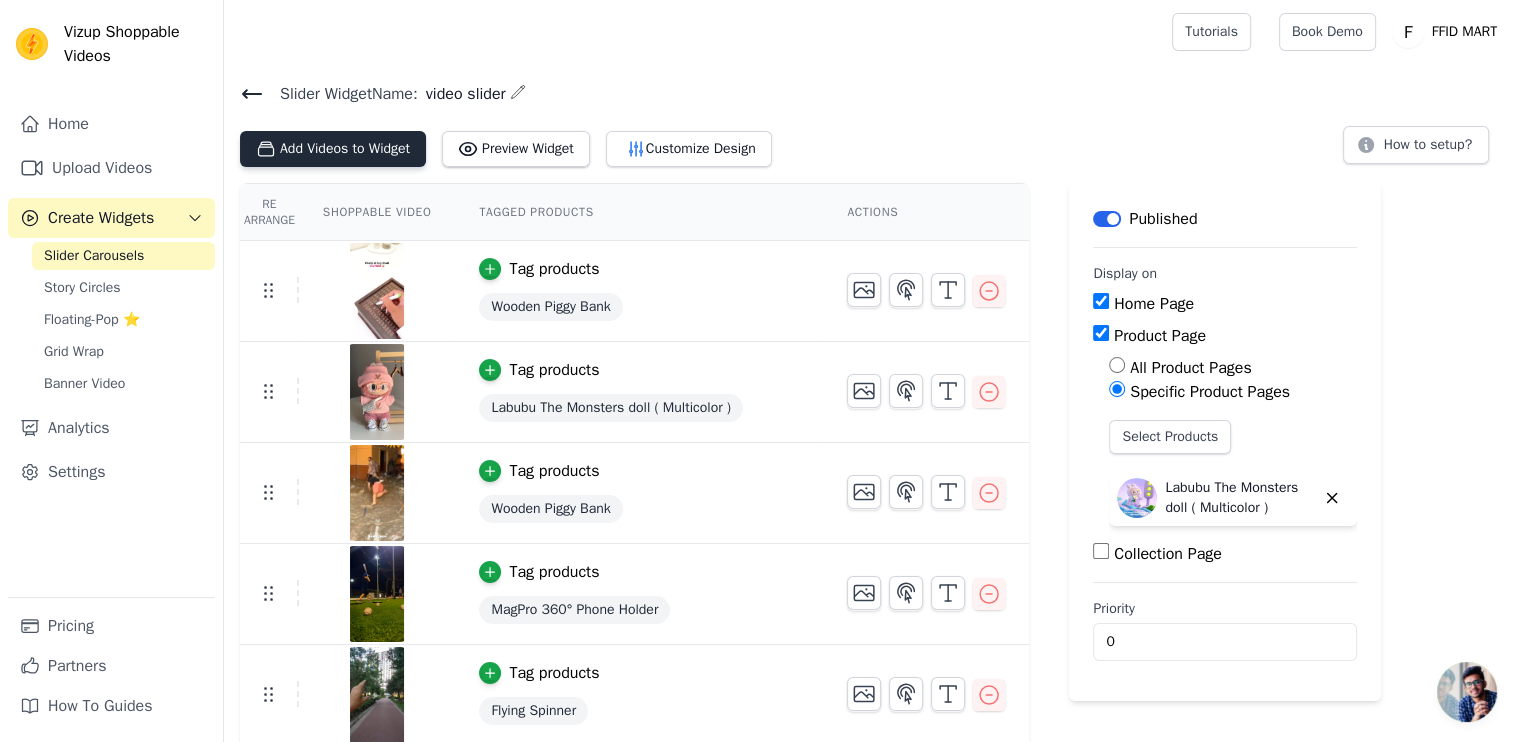 click on "Add Videos to Widget" at bounding box center [333, 149] 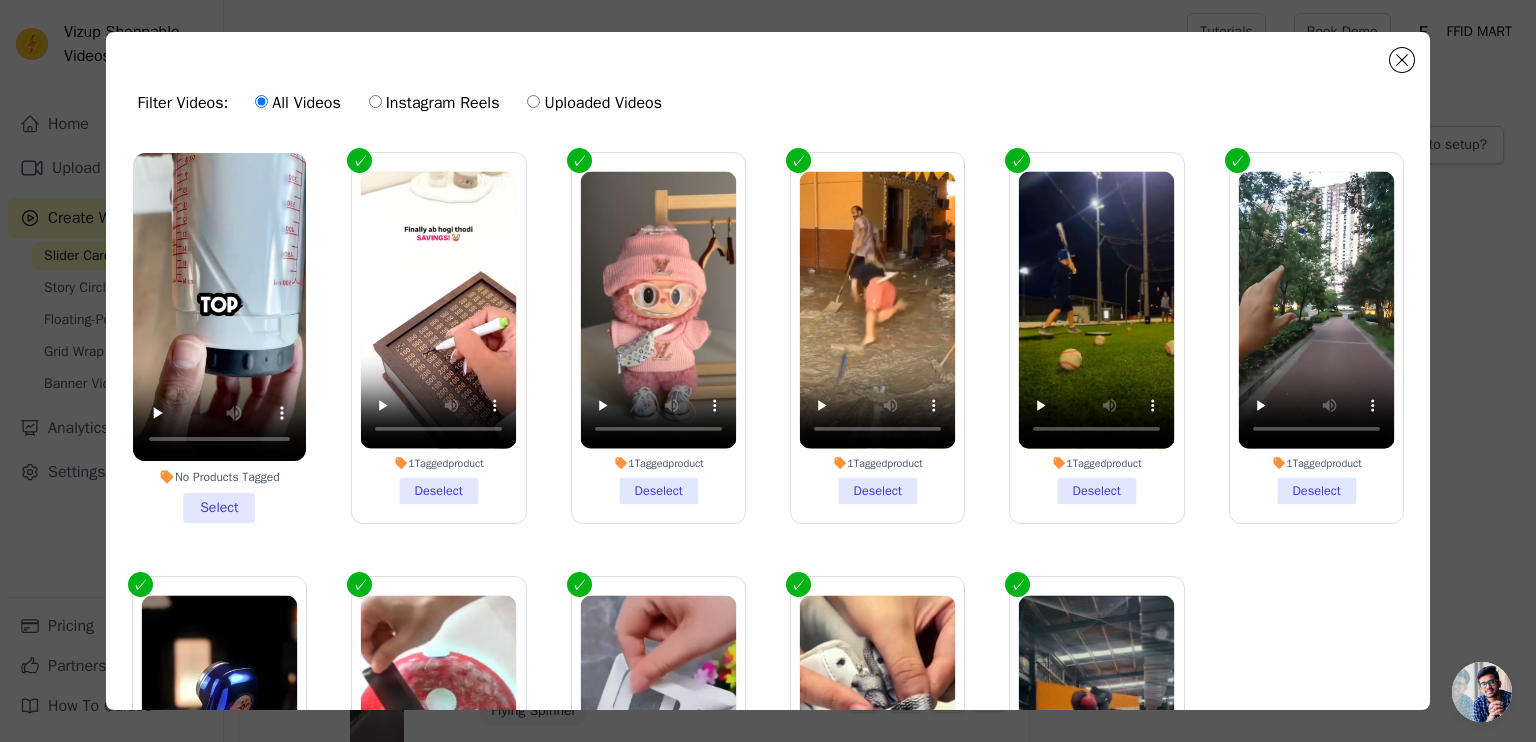 click on "No Products Tagged     Select" at bounding box center (219, 338) 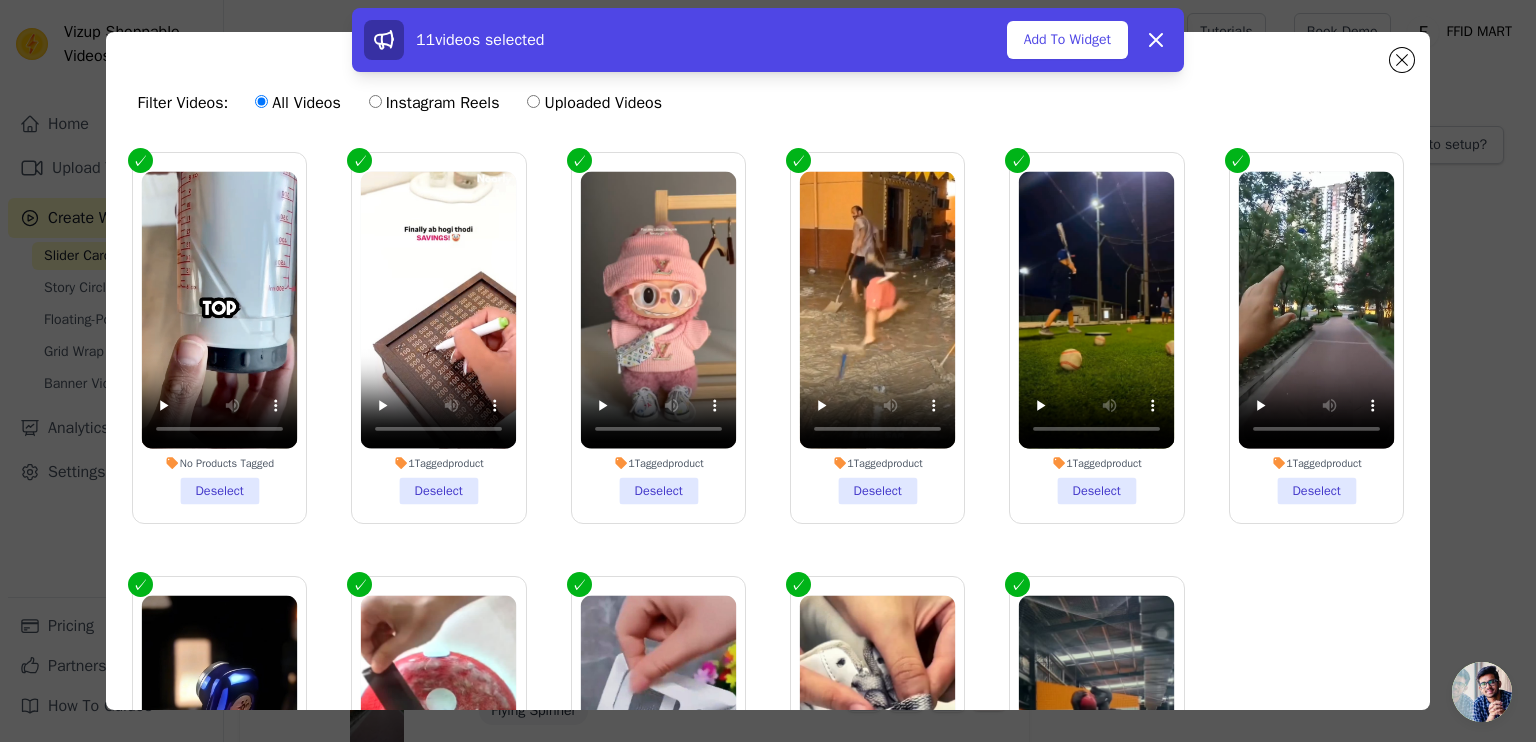 click on "No Products Tagged" at bounding box center [219, 463] 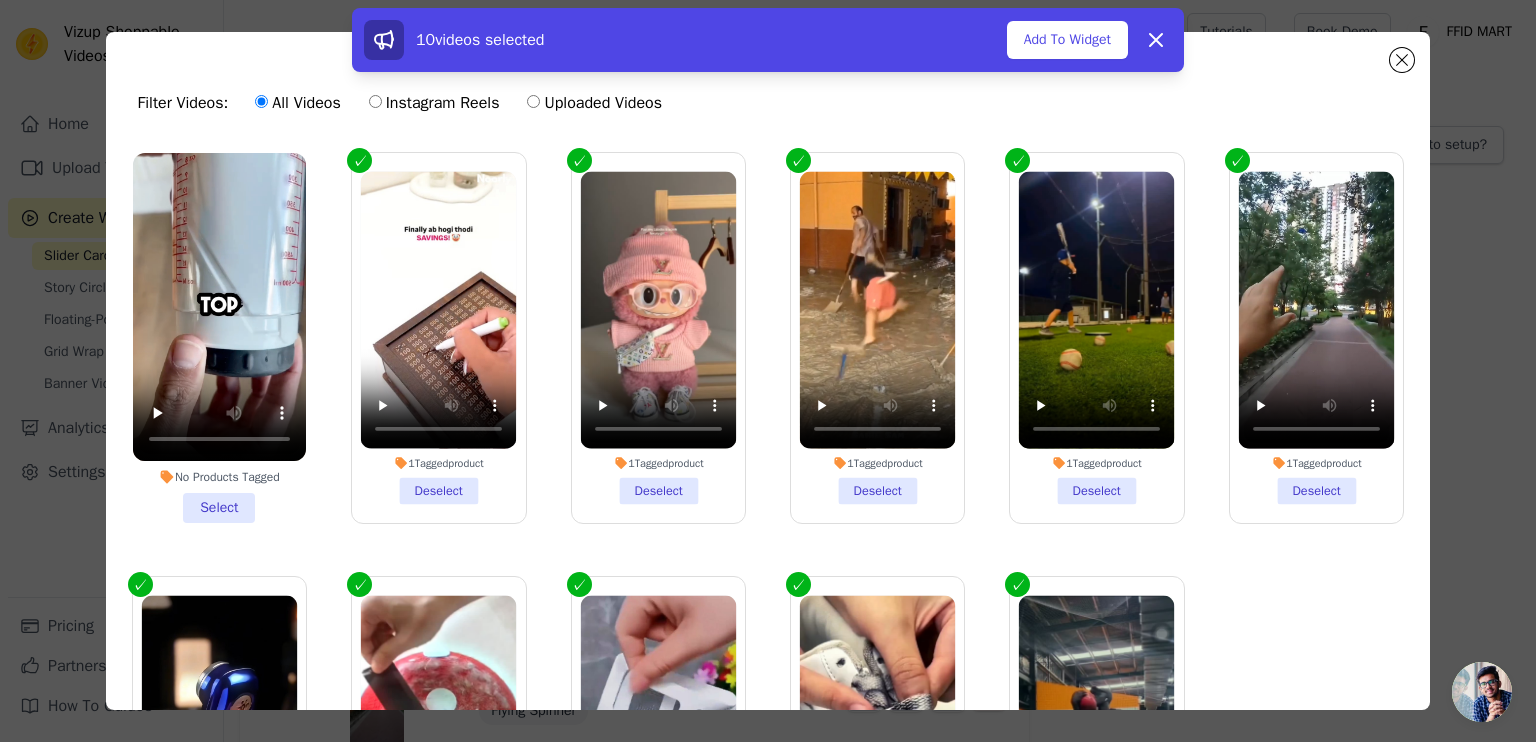 click on "No Products Tagged" at bounding box center (219, 477) 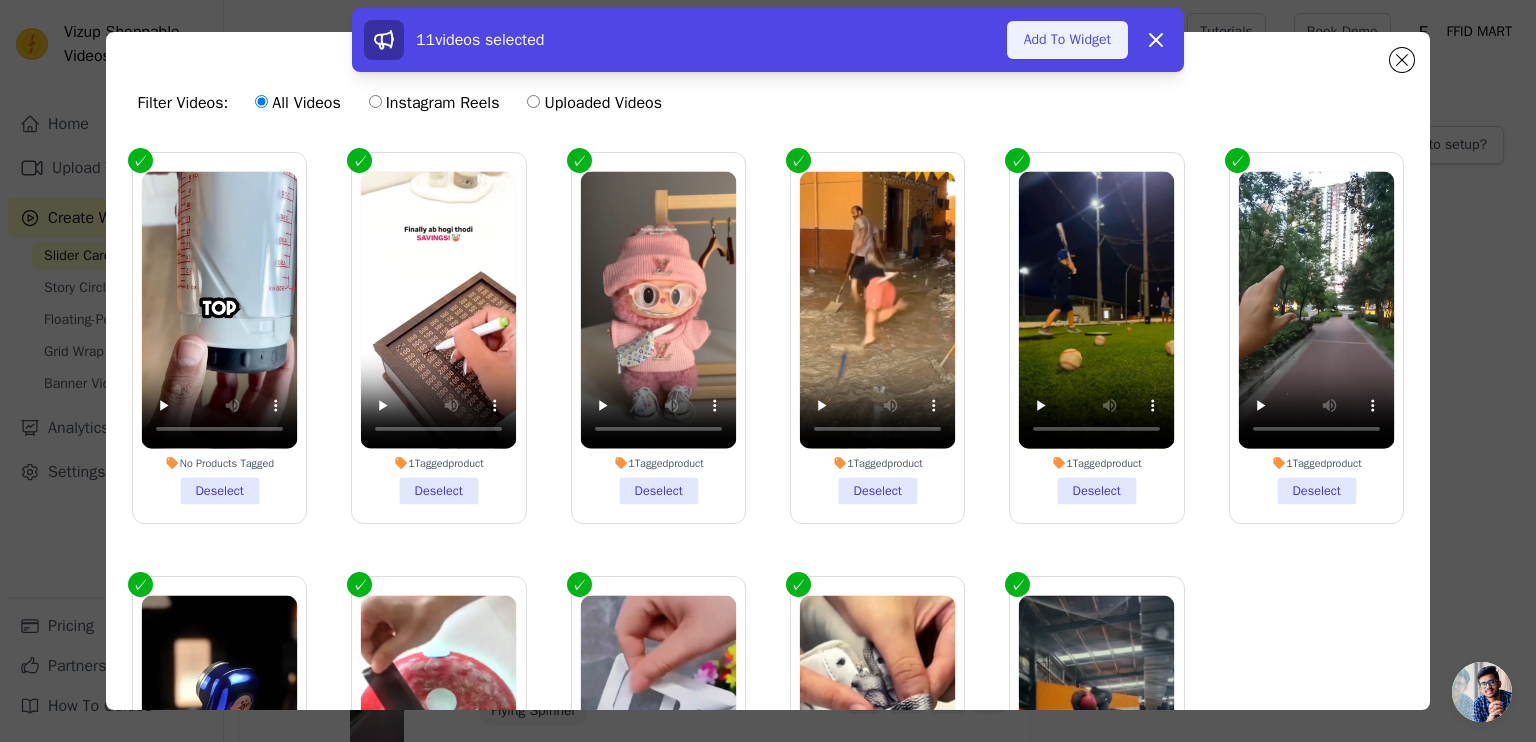 click on "Add To Widget" at bounding box center (1067, 40) 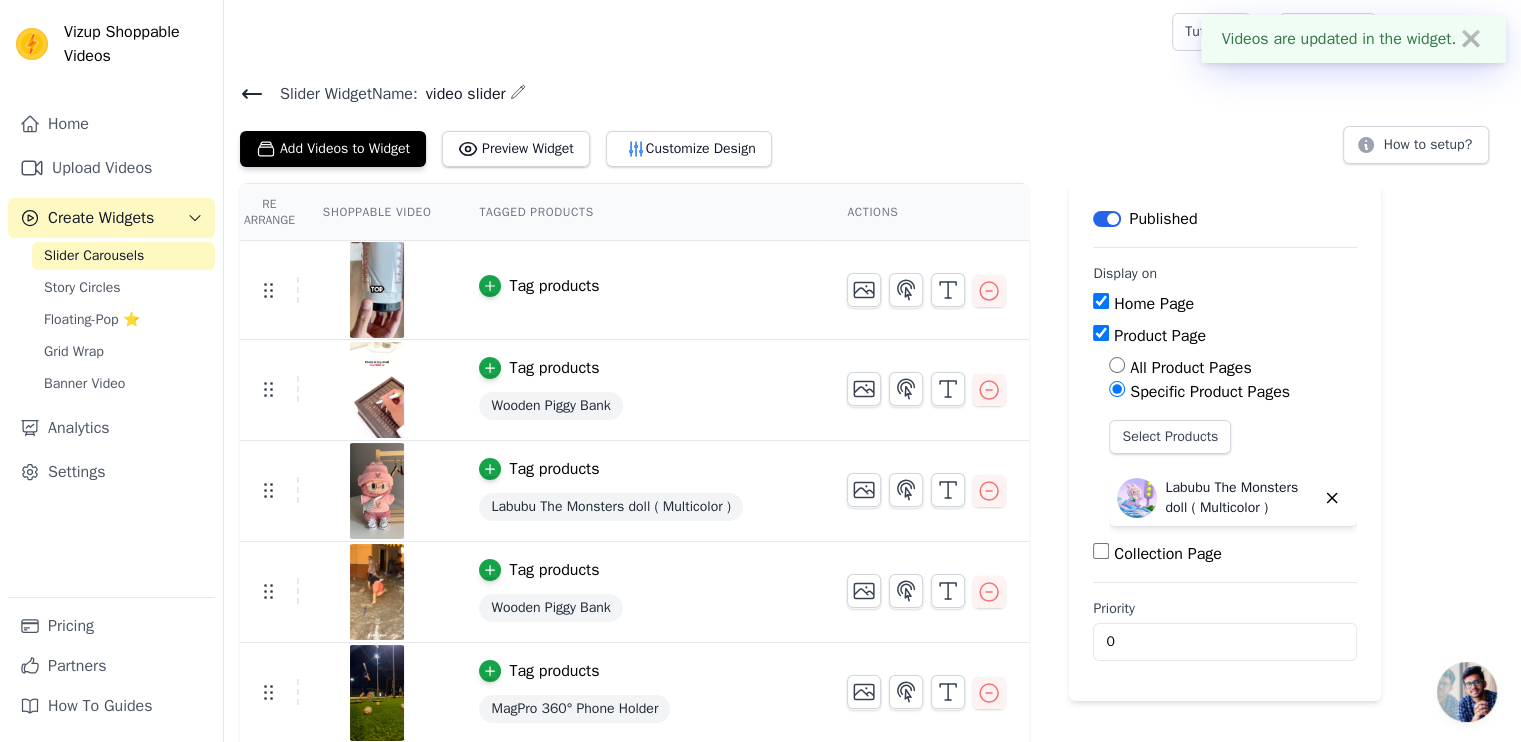 click on "Tag products" at bounding box center (554, 286) 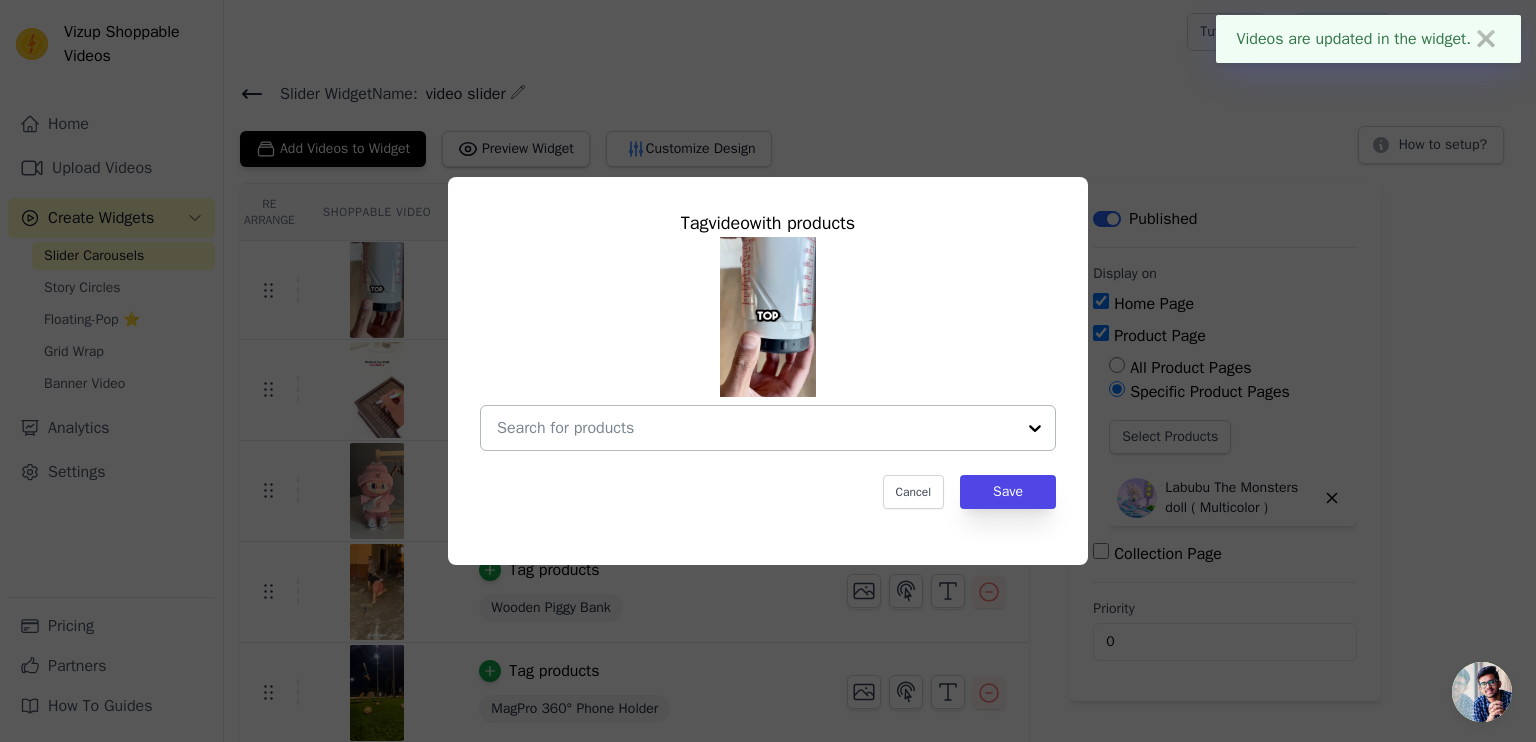 click at bounding box center (756, 428) 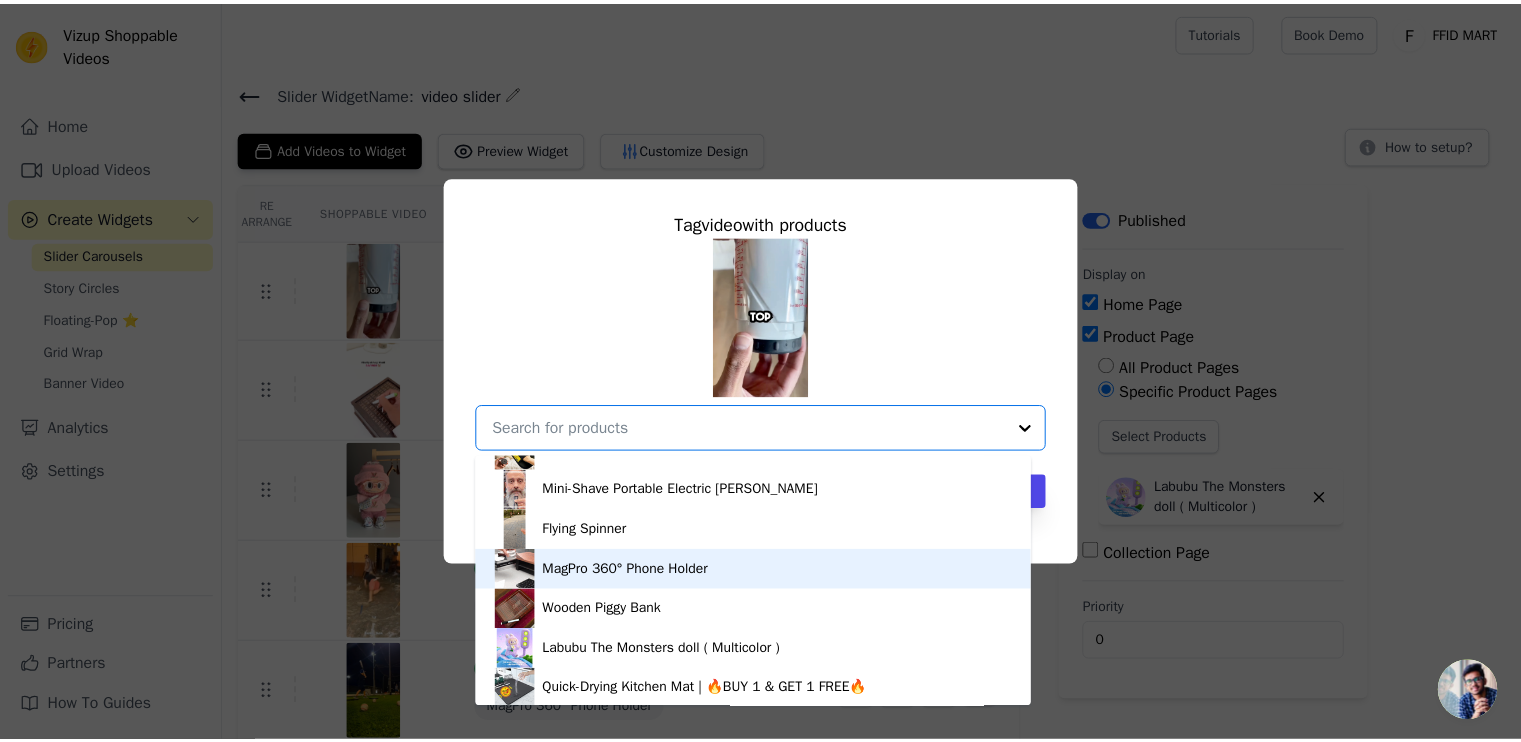 scroll, scrollTop: 233, scrollLeft: 0, axis: vertical 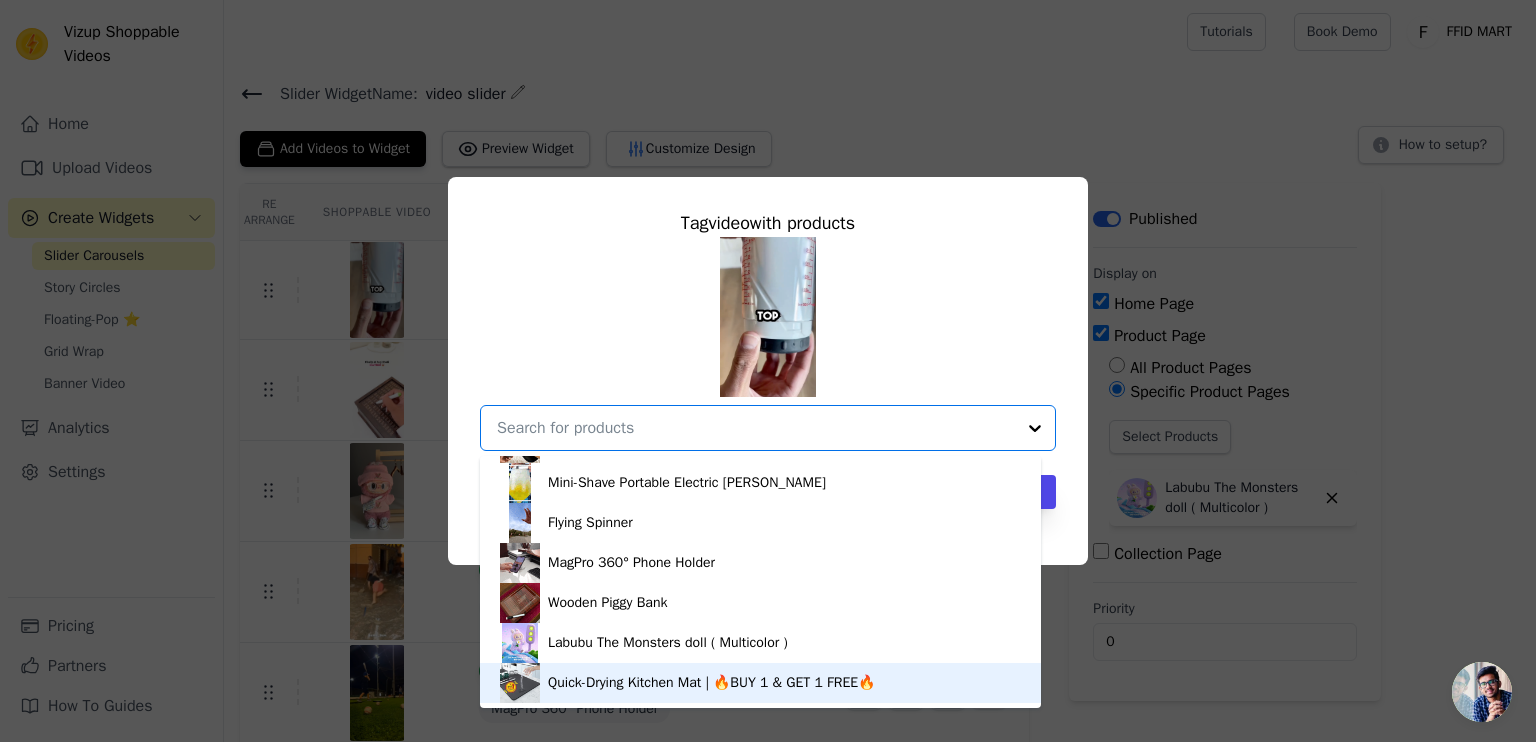 click on "Quick-Drying Kitchen Mat | 🔥BUY 1 & GET 1 FREE🔥" at bounding box center [711, 683] 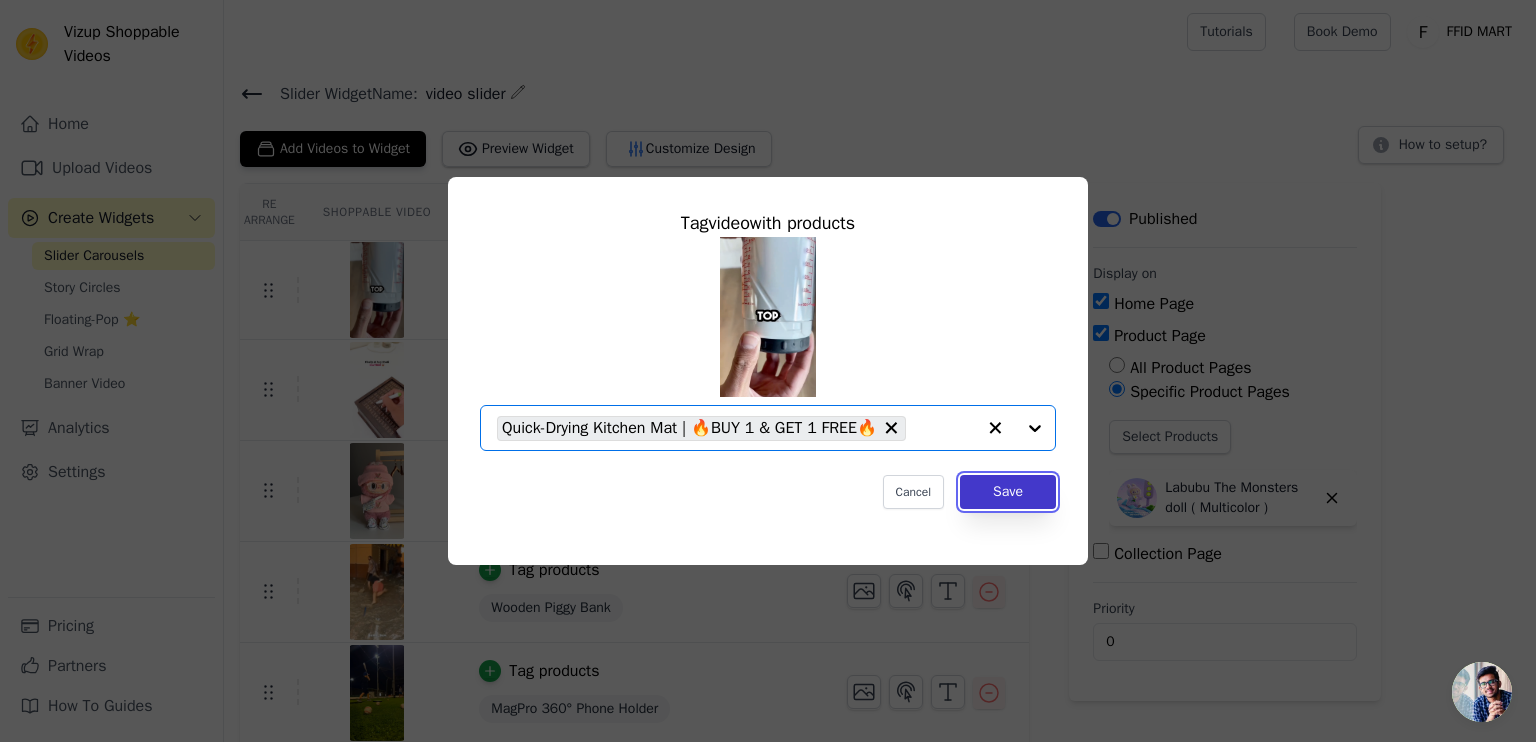 click on "Save" at bounding box center (1008, 492) 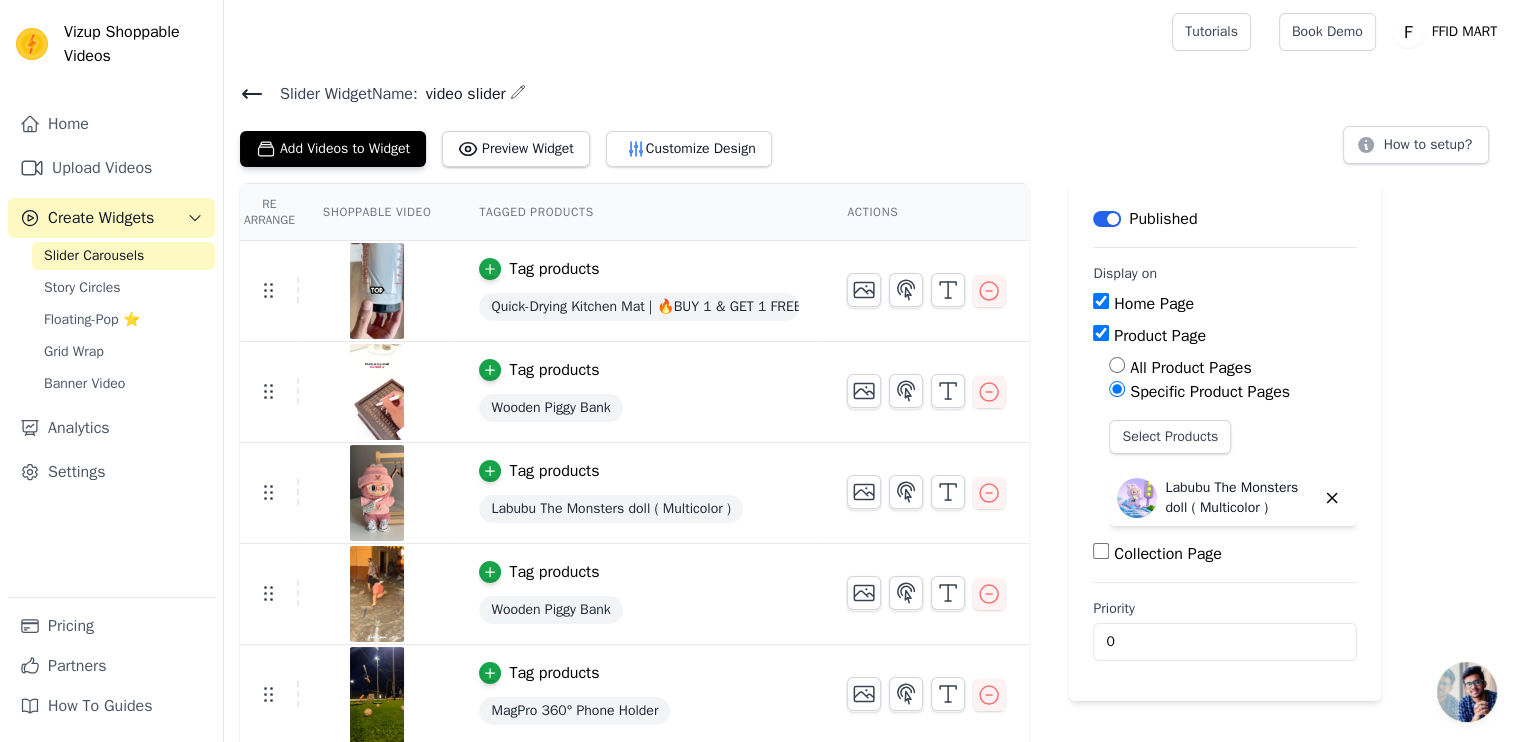 click on "Product Page" at bounding box center (1160, 336) 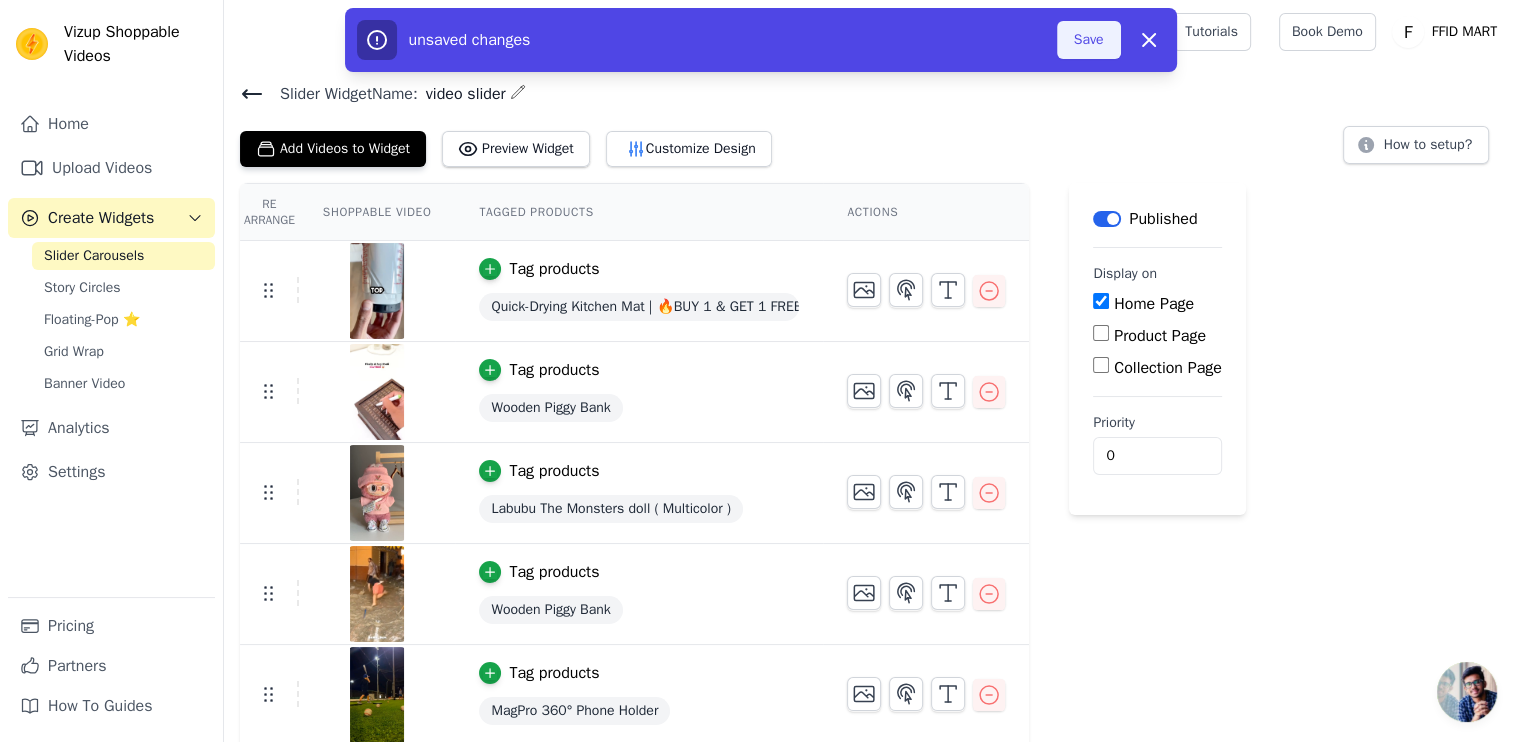 click on "Save" at bounding box center (1089, 40) 